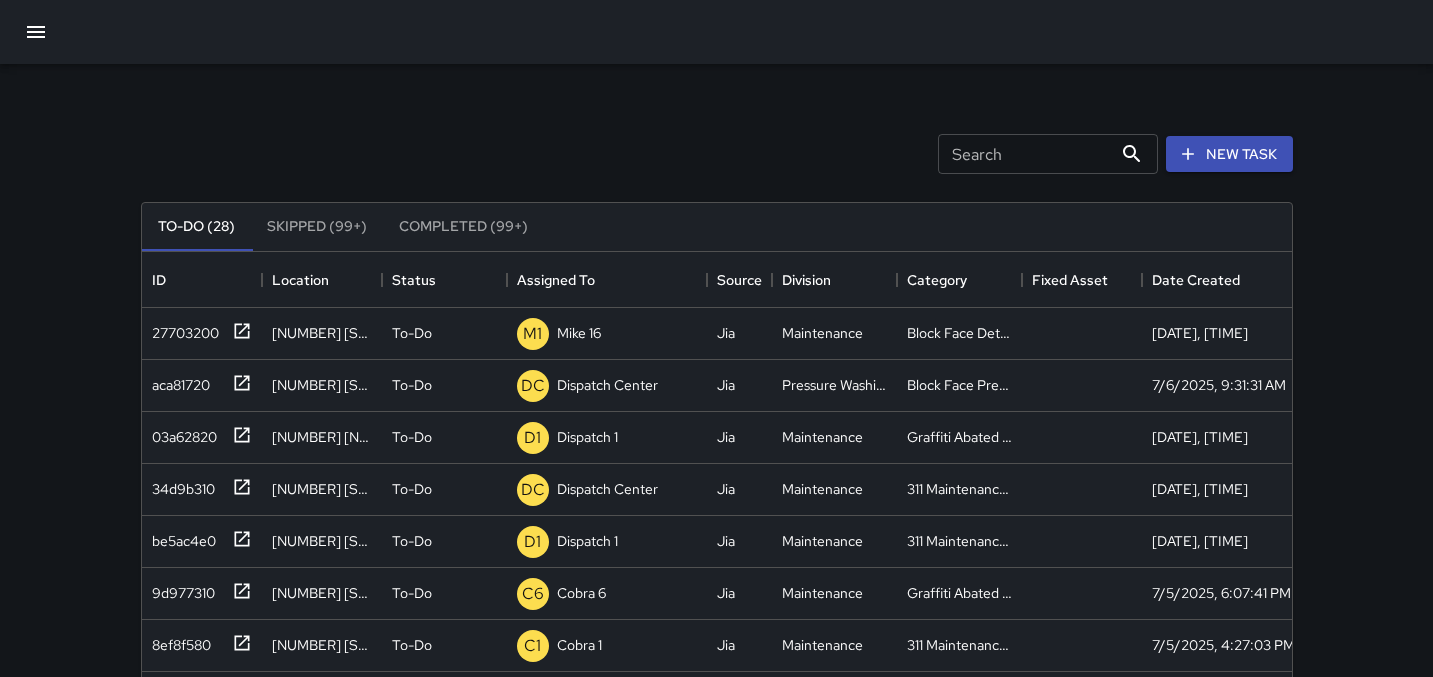 scroll, scrollTop: 0, scrollLeft: 0, axis: both 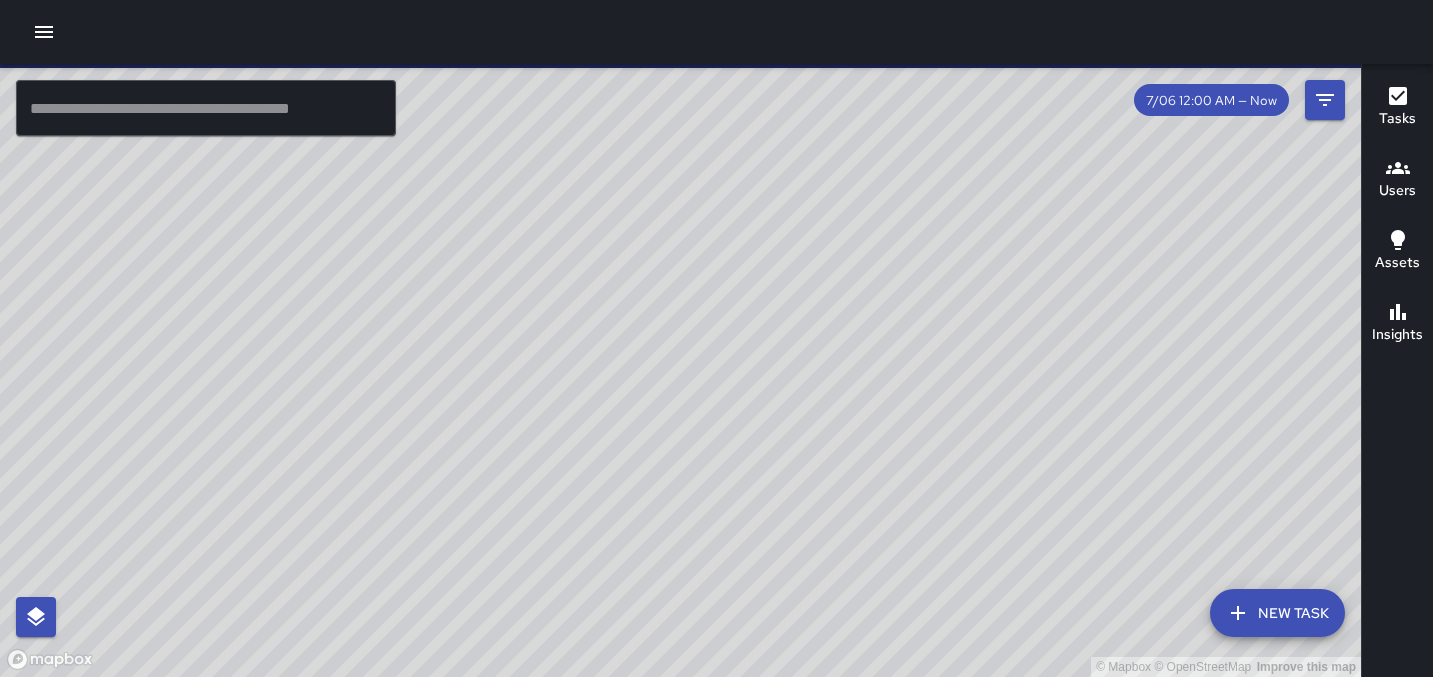 click at bounding box center [206, 108] 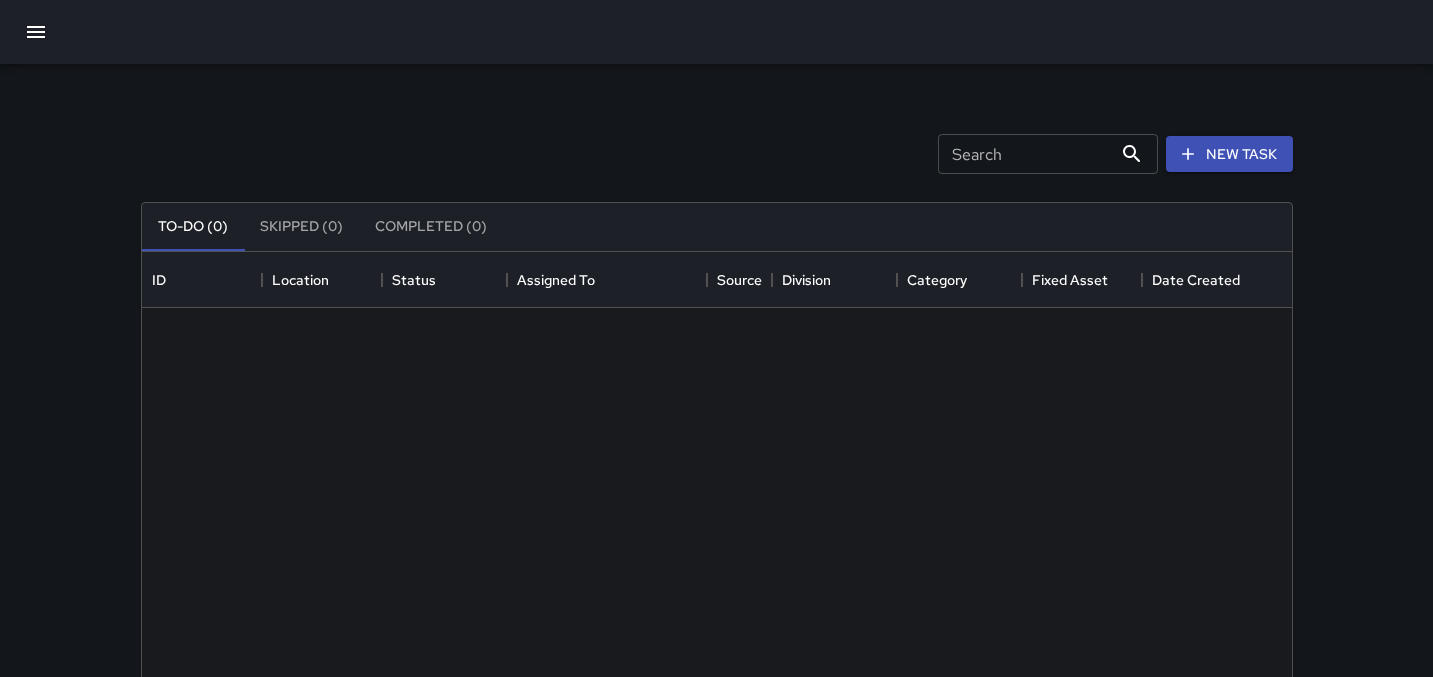 scroll, scrollTop: 1, scrollLeft: 1, axis: both 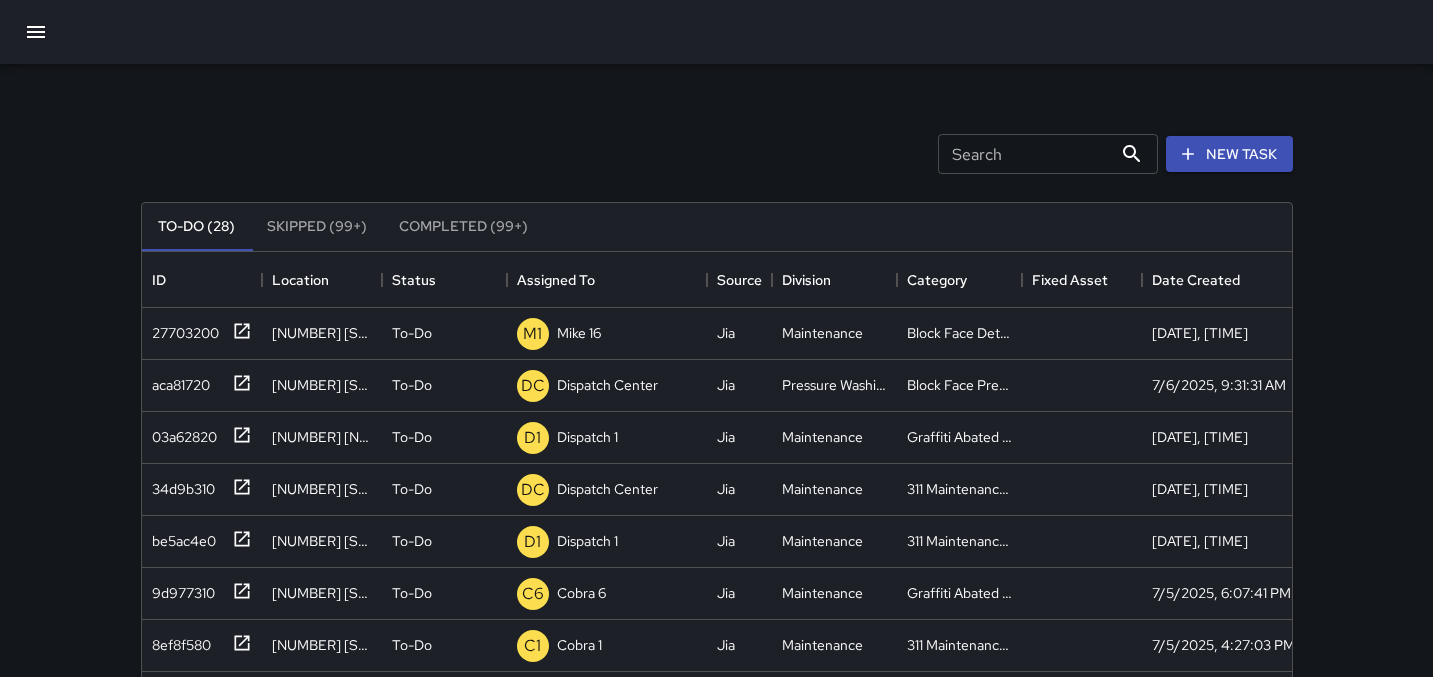 click on "Search Search New Task To-Do ([NUMBER]) Skipped ([NUMBER]+) Completed ([NUMBER]+) ID Location Status Assigned To Source Division Category Fixed Asset Date Created [NUMBER] [NUMBER] [STREET] To-Do [PREFIX] [NAME] [NUMBER] [NAME] Maintenance Block Face Detailed [DATE], [TIME] [ID] [NUMBER] [STREET] To-Do [PREFIX] [NAME] [NAME] Jia Pressure Washing Block Face Pressure Washed [DATE], [TIME] [ID] [NUMBER] [STREET] To-Do [PREFIX] [NAME] [NUMBER] [NAME] Maintenance Graffiti Abated Large [DATE], [TIME] [ID] [NUMBER] [STREET] To-Do [PREFIX] [NAME] [NAME] Jia Maintenance [NUMBER] Maintenance Related Issue Reported [DATE], [TIME] [ID] [NUMBER] [STREET] To-Do [PREFIX] [NAME] [NUMBER] [NAME] Maintenance [NUMBER] Maintenance Related Issue Reported [DATE], [TIME] [ID] [NUMBER] [STREET] To-Do [PREFIX] [NAME] [NUMBER] [NAME] Maintenance Graffiti Abated Large [DATE], [TIME] [ID] [NUMBER] [STREET] To-Do [PREFIX] [NAME] [NUMBER] [NAME] Maintenance [NUMBER] Maintenance Related Issue Reported [DATE], [TIME] [ID] [NUMBER] [STREET] To-Do [PREFIX] [NAME] [NAME] Maintenance [ID] To-Do" at bounding box center [716, 590] 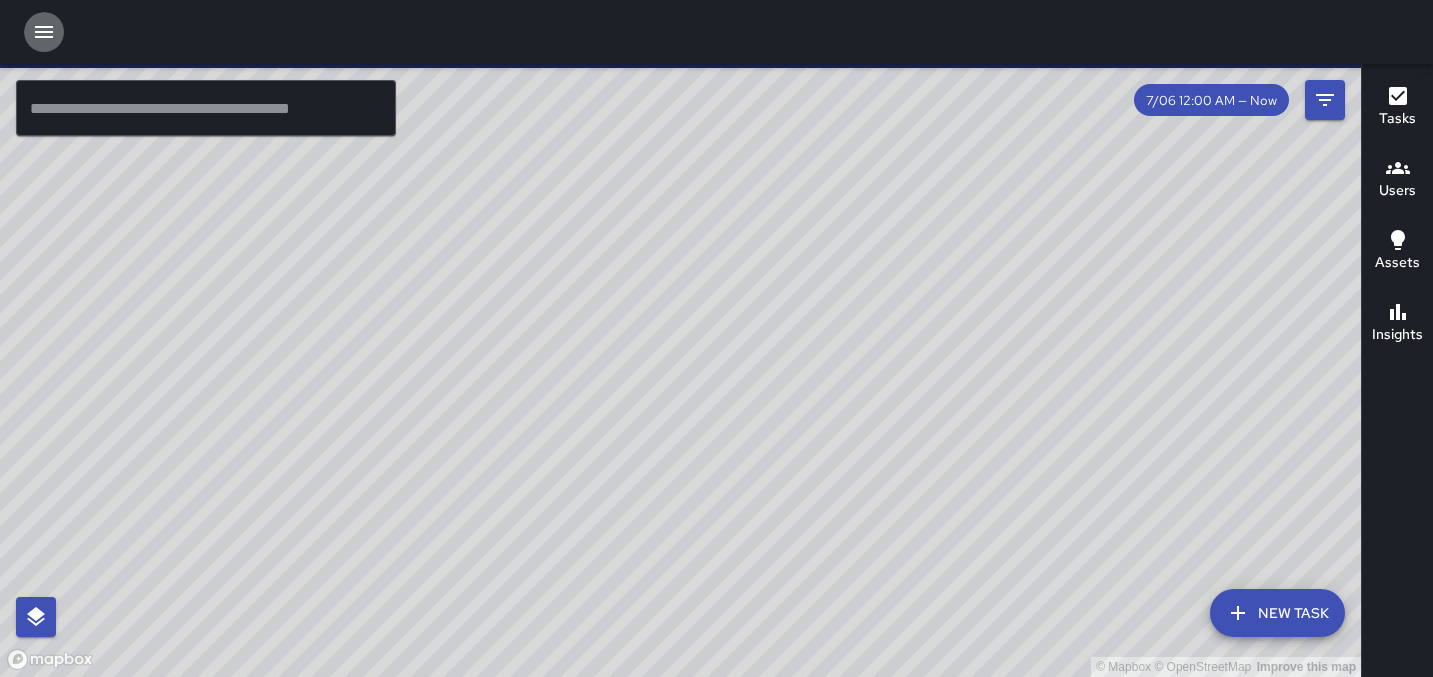 click at bounding box center [44, 32] 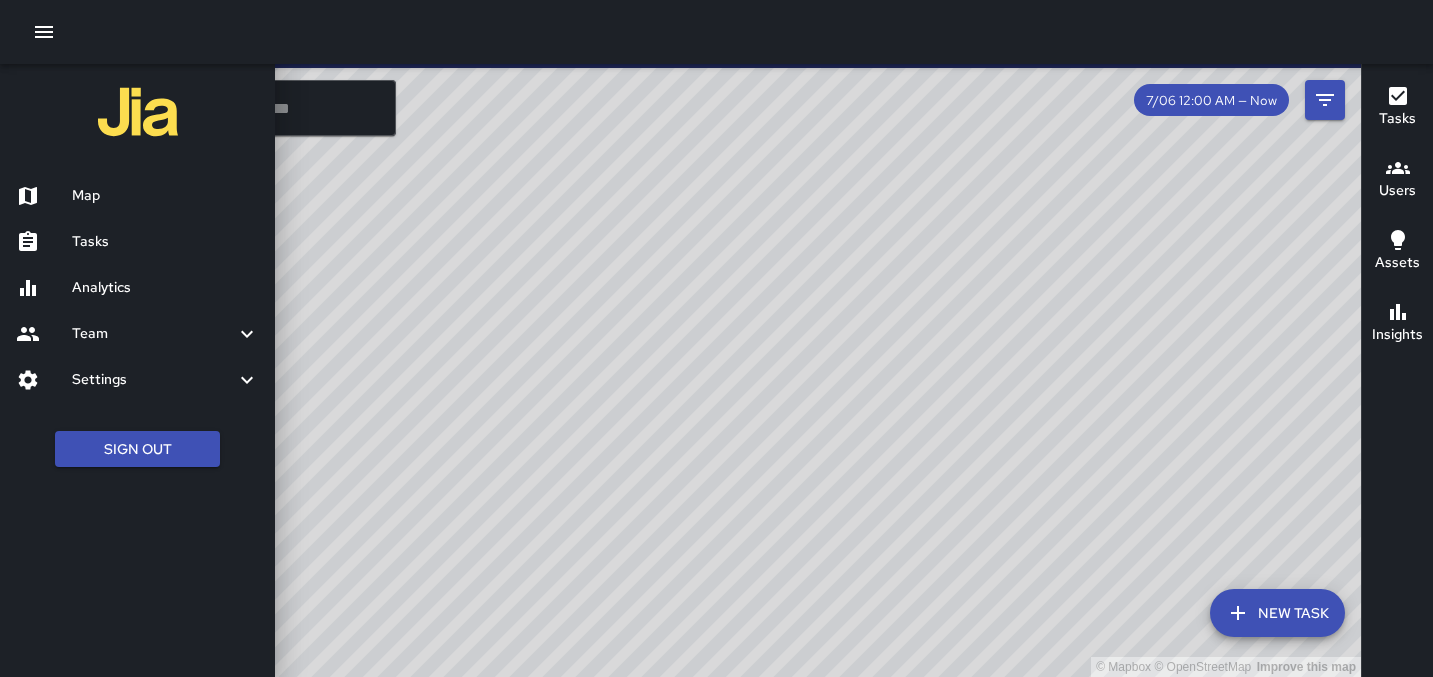 click on "Tasks" at bounding box center [165, 242] 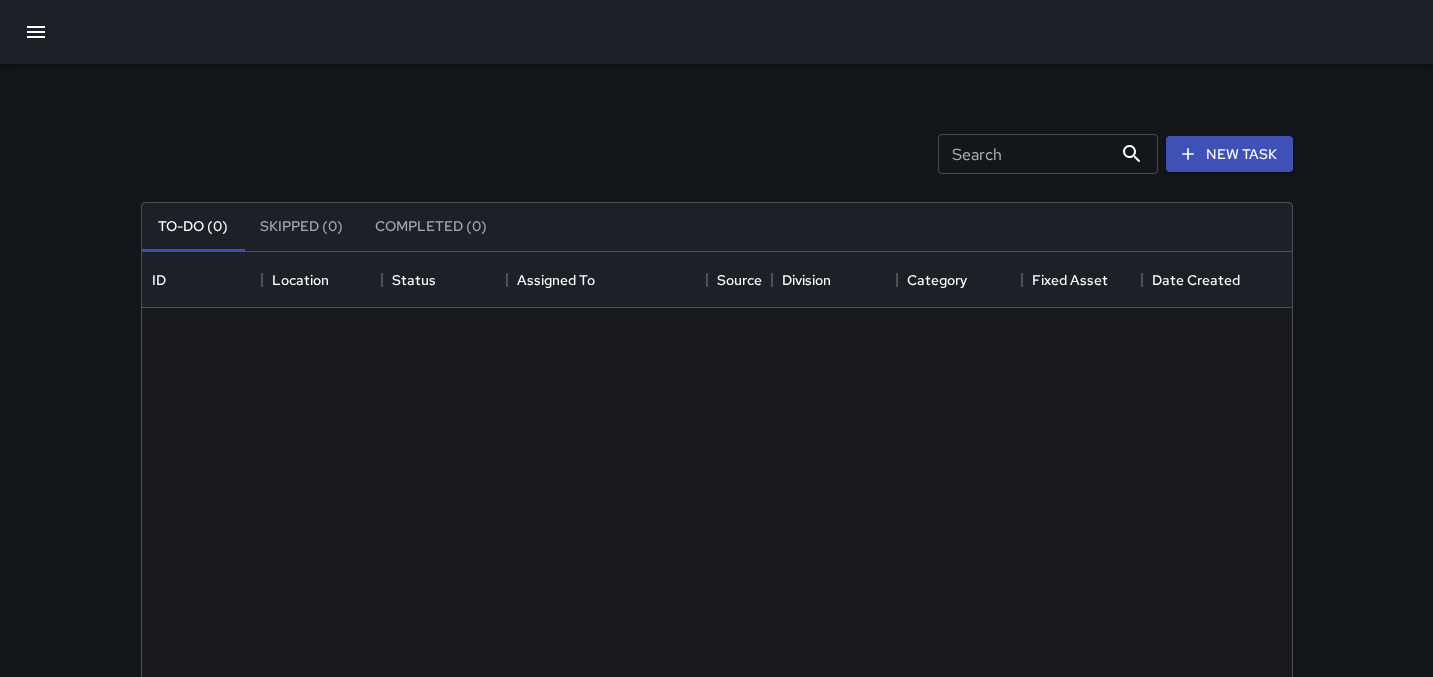 scroll, scrollTop: 1, scrollLeft: 1, axis: both 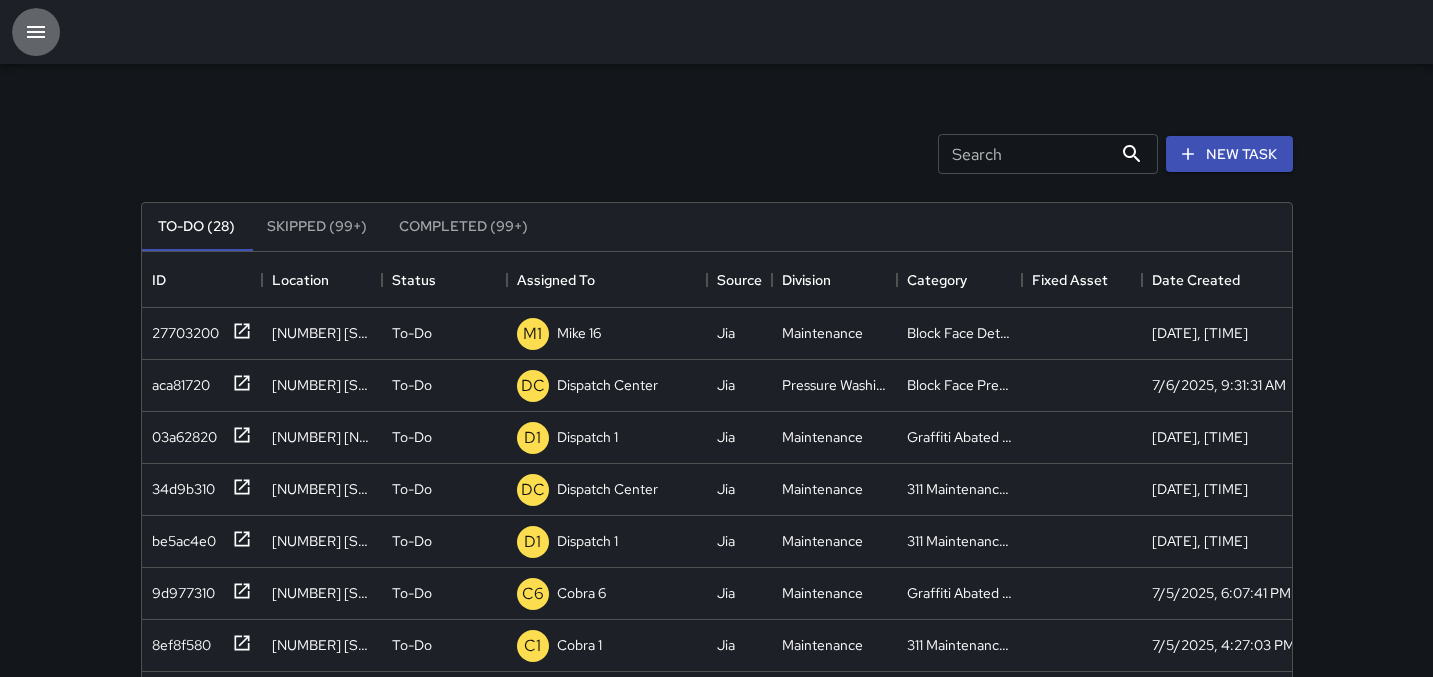 click at bounding box center [36, 32] 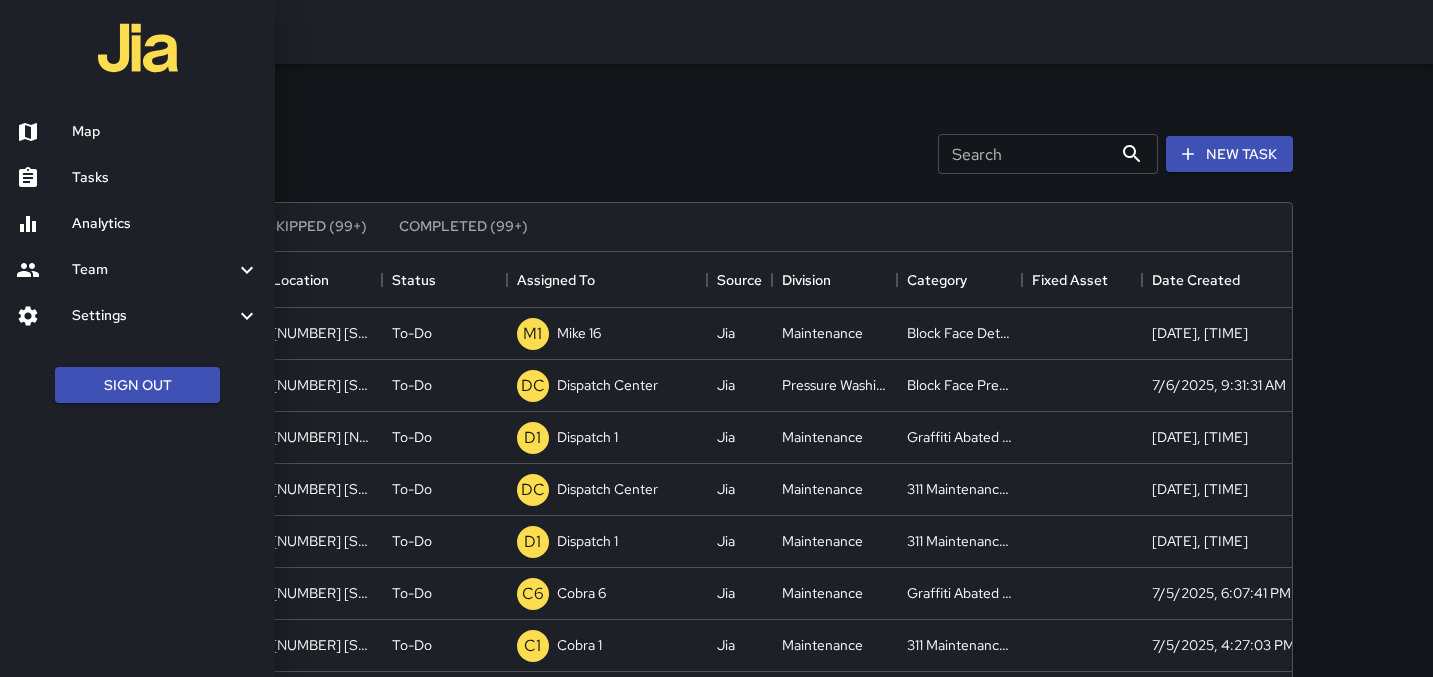click on "Map" at bounding box center (165, 132) 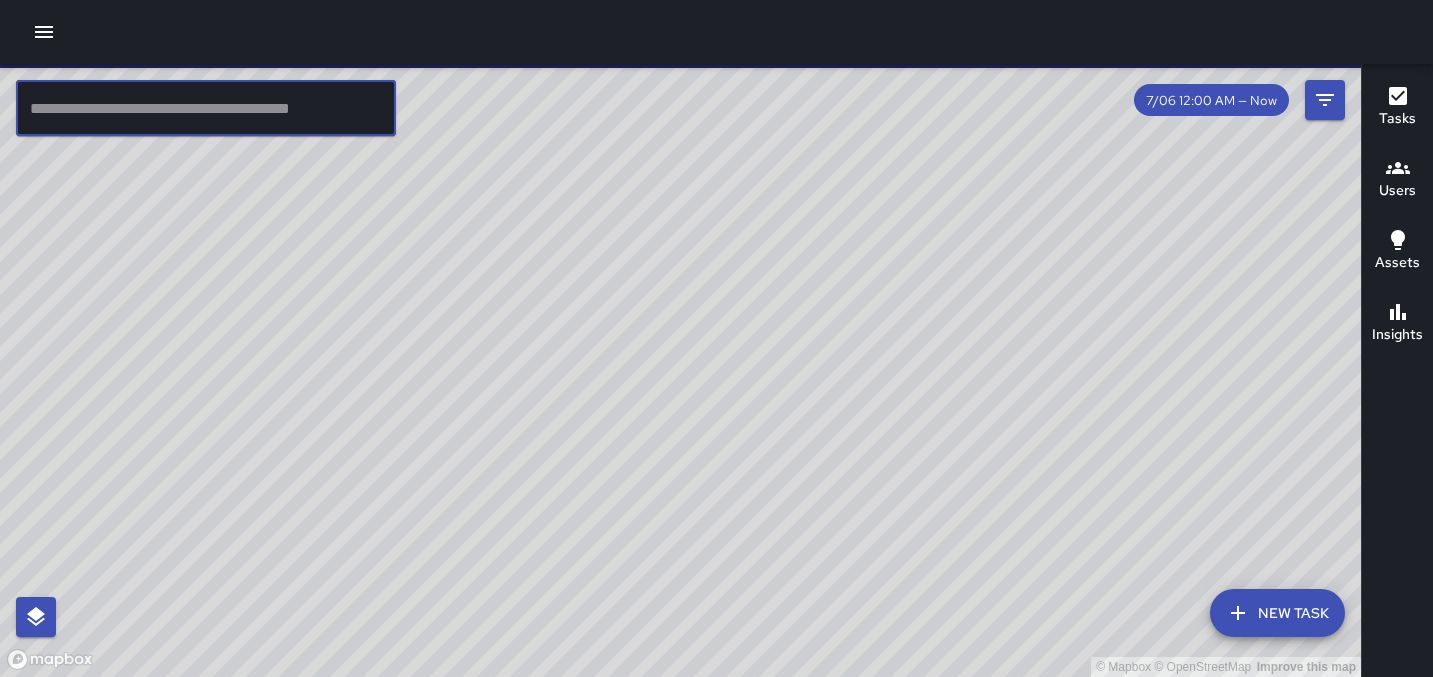 click at bounding box center (206, 108) 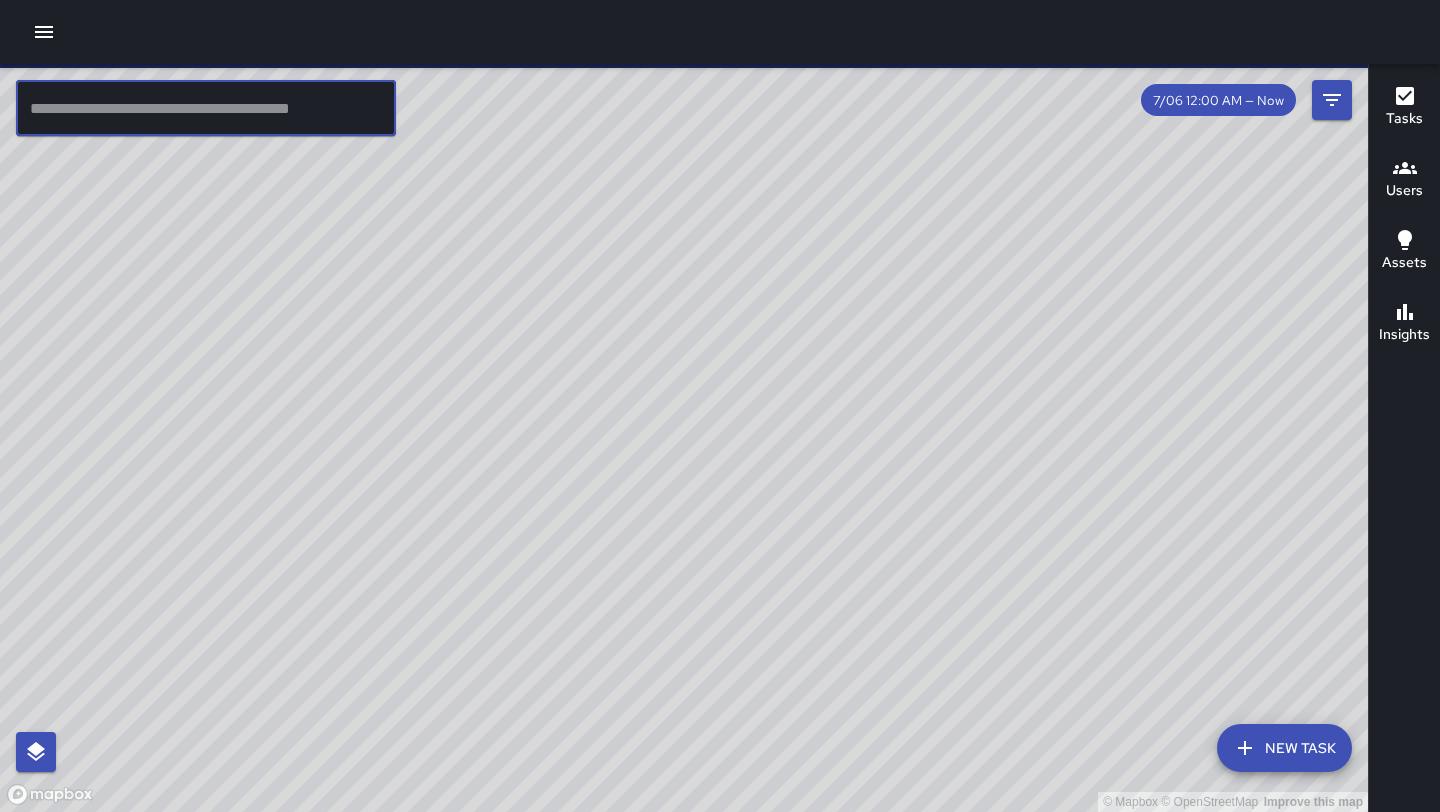 click at bounding box center [206, 108] 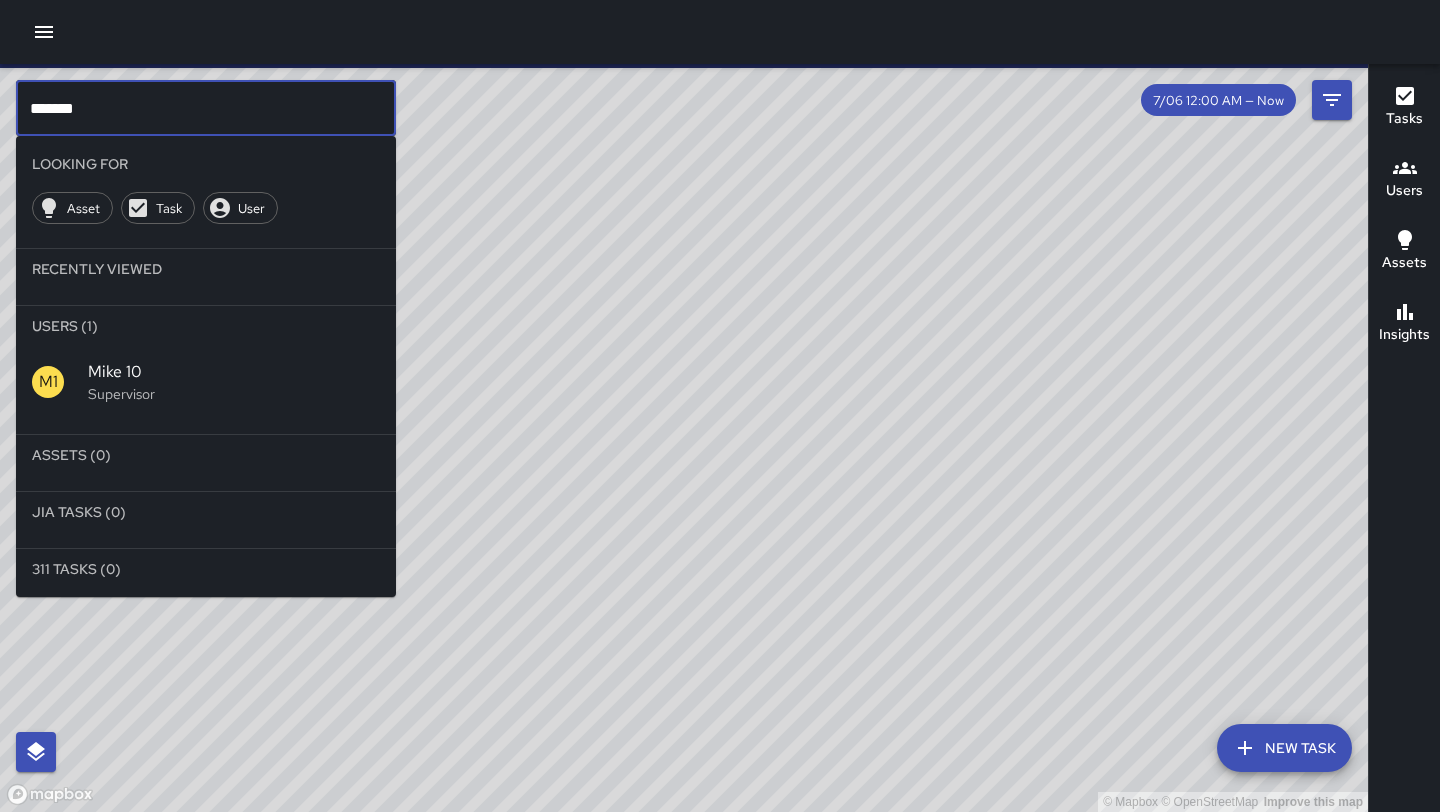 click on "Mike 10" at bounding box center [234, 372] 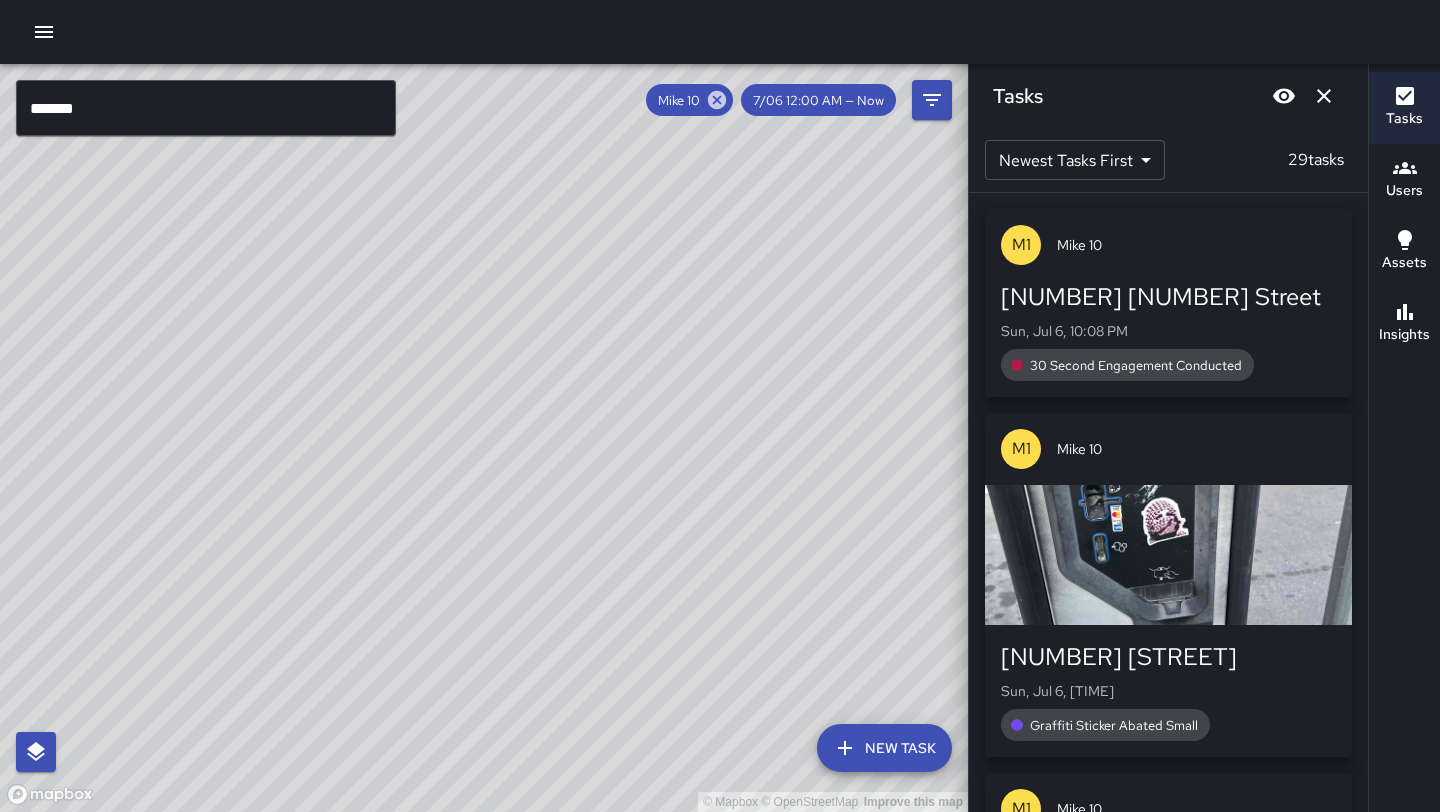 click on "© Mapbox   © OpenStreetMap   Improve this map" at bounding box center [484, 438] 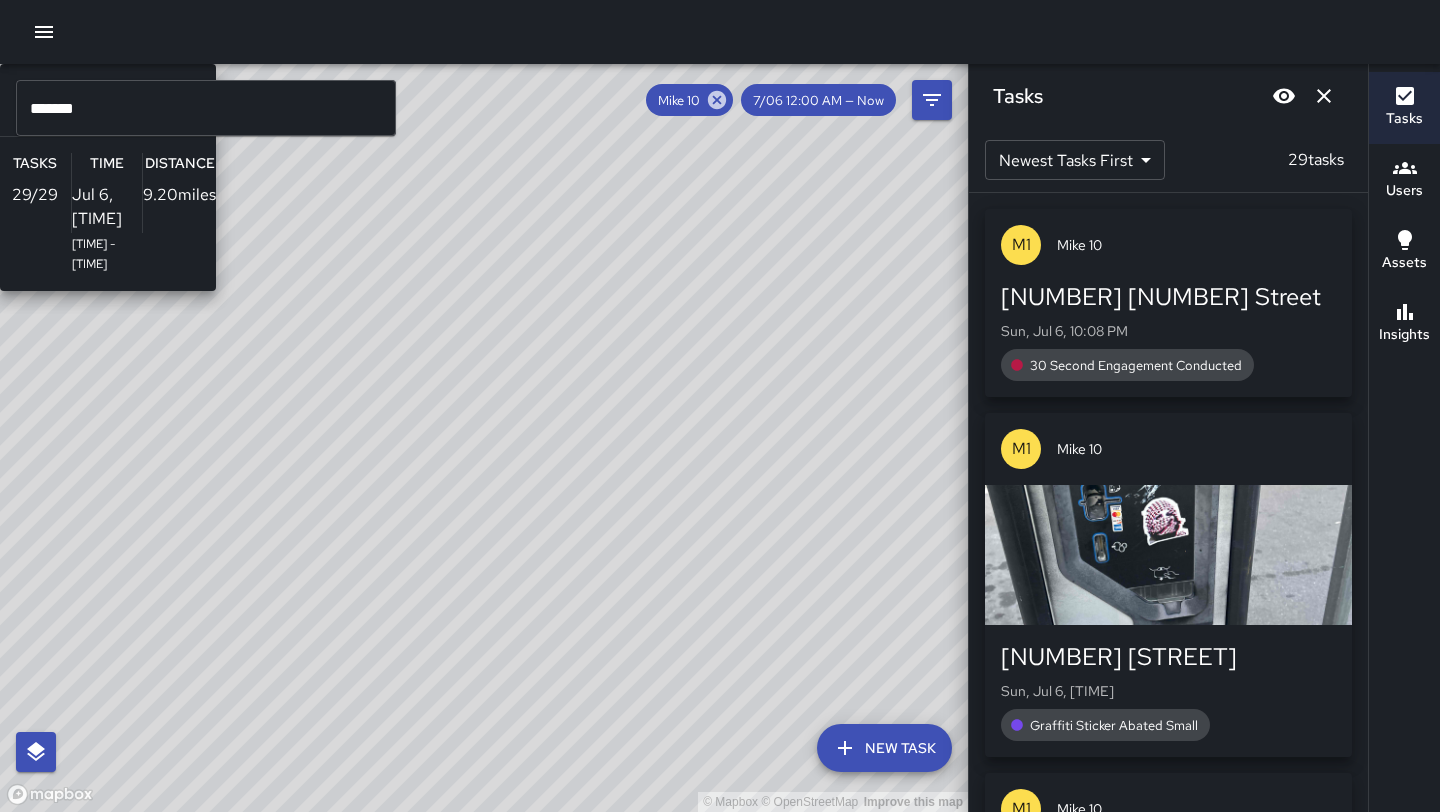 click on "© Mapbox   © OpenStreetMap   Improve this map [PREFIX] [NAME] [NUMBER] Supervisor Tasks [NUMBER]  /  [NUMBER] Time Jul 6, [TIME] [TIME] - [TIME] Distance [NUMBER].[NUMBER]  miles" at bounding box center [484, 438] 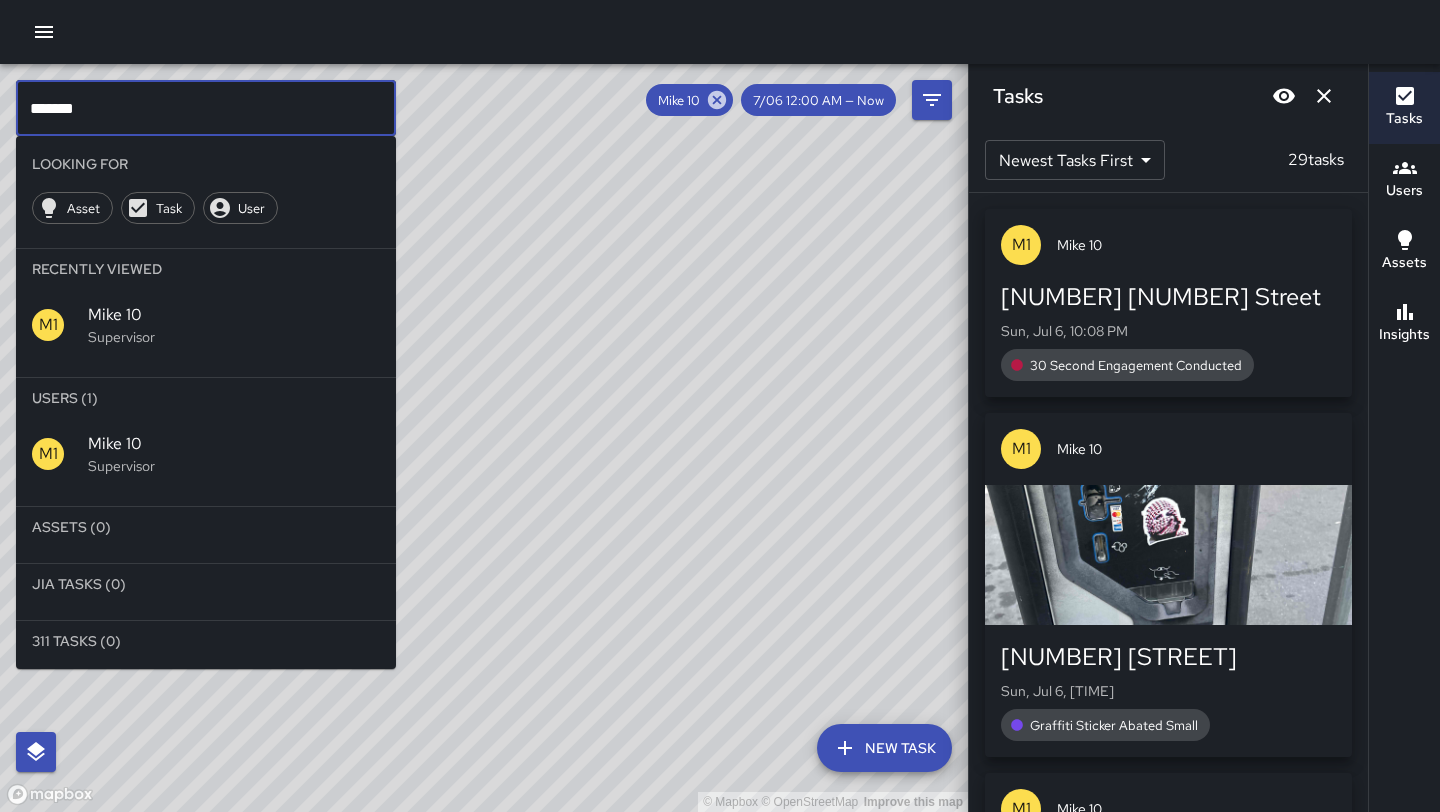 click on "*******" at bounding box center [206, 108] 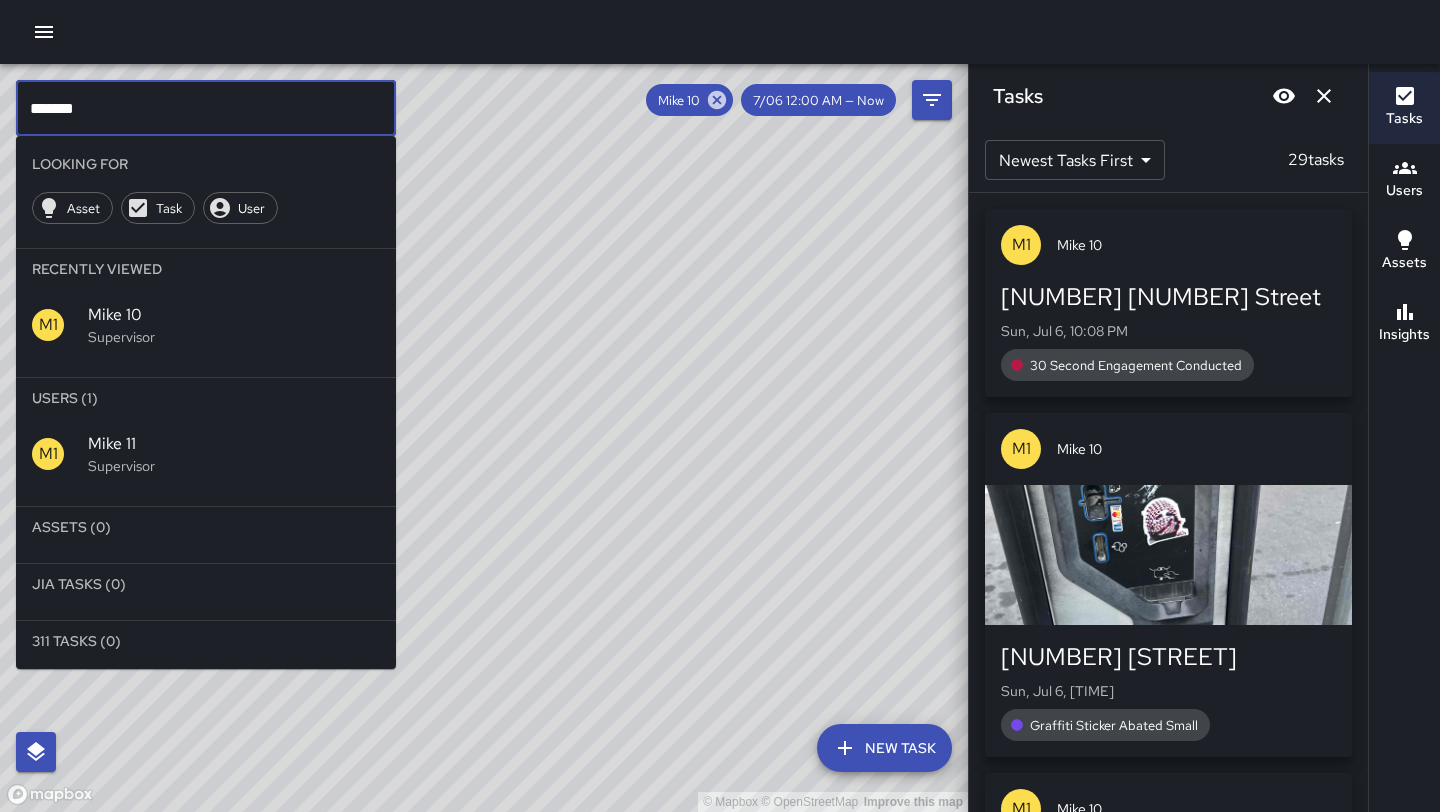 click on "Supervisor" at bounding box center [234, 337] 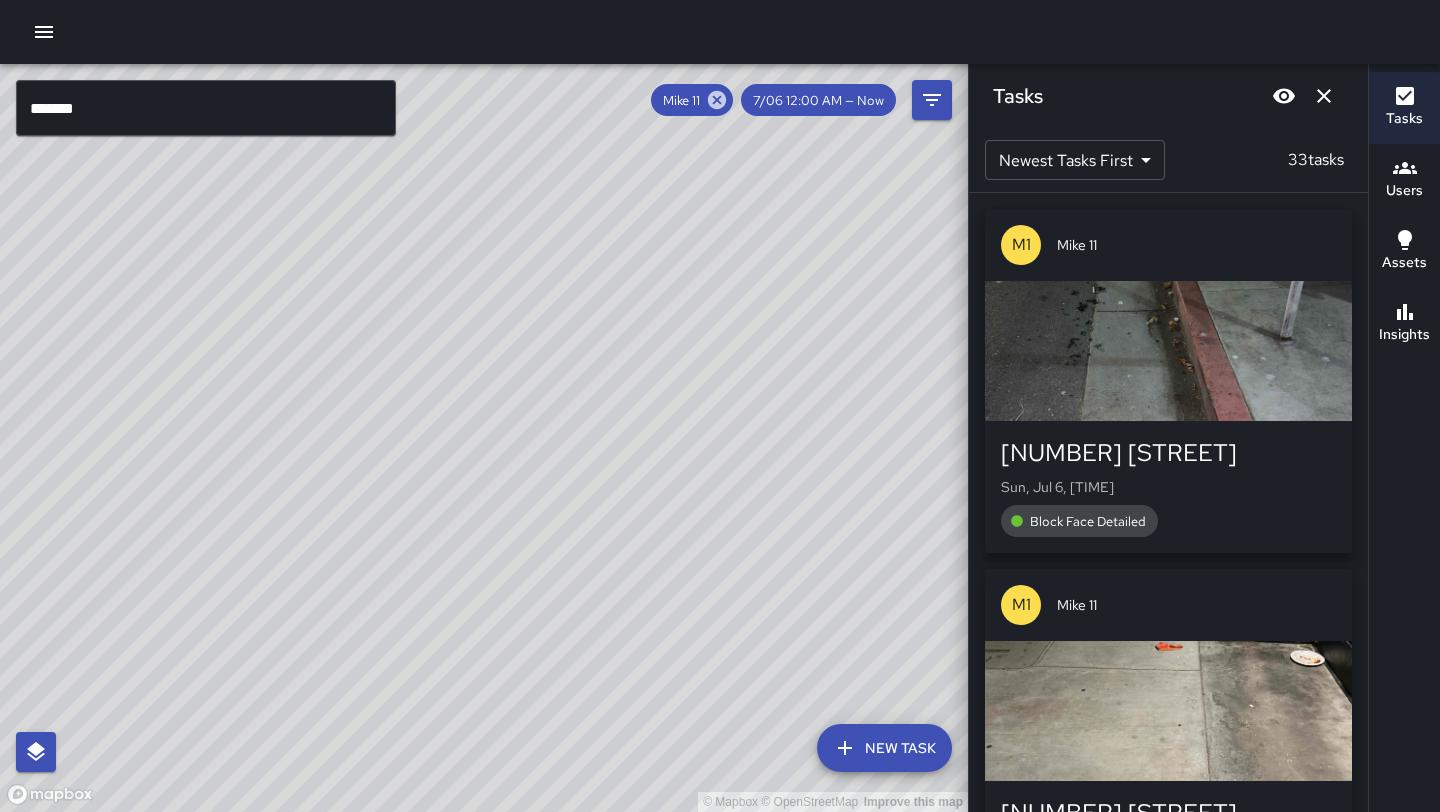 drag, startPoint x: 340, startPoint y: 388, endPoint x: 518, endPoint y: 628, distance: 298.8043 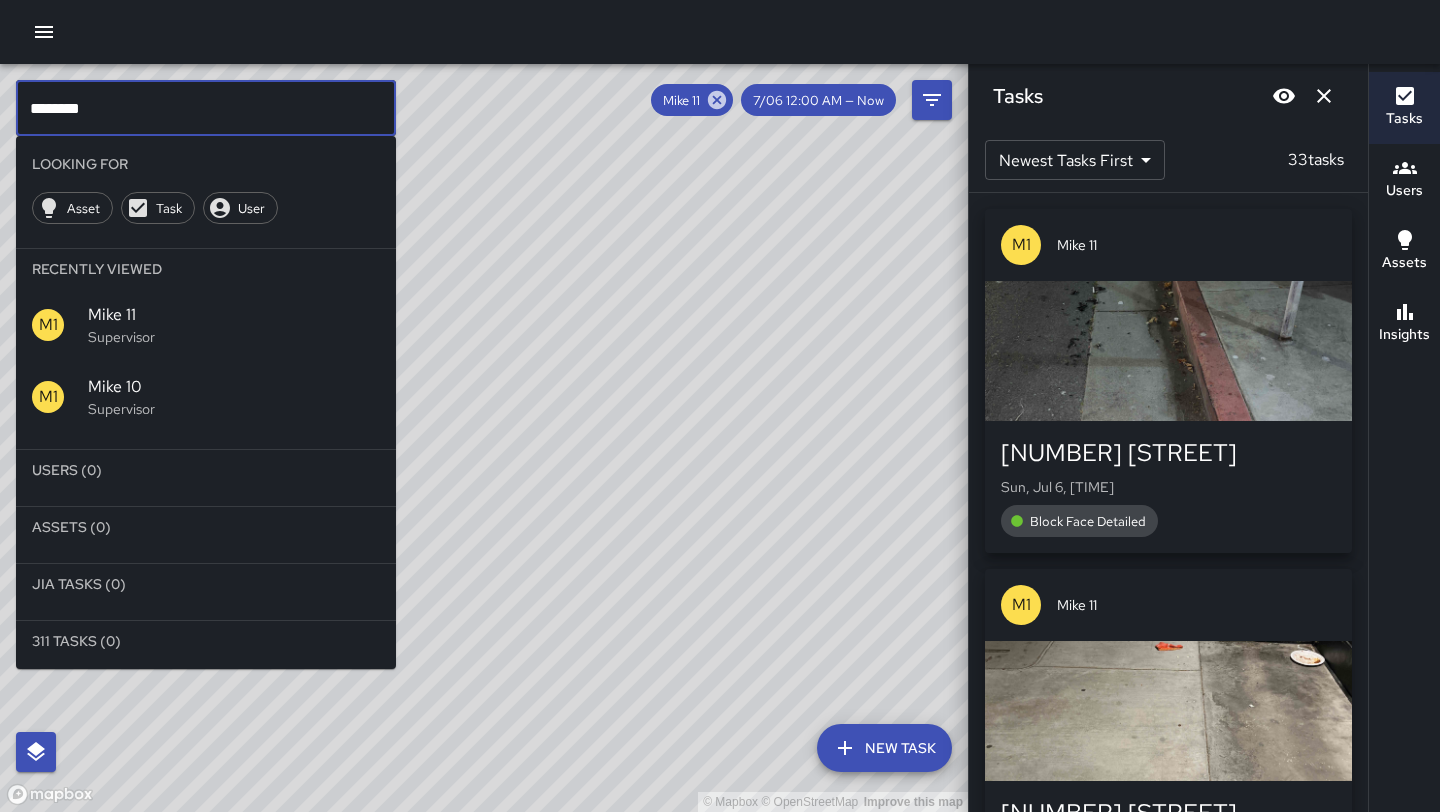 click on "********" at bounding box center (206, 108) 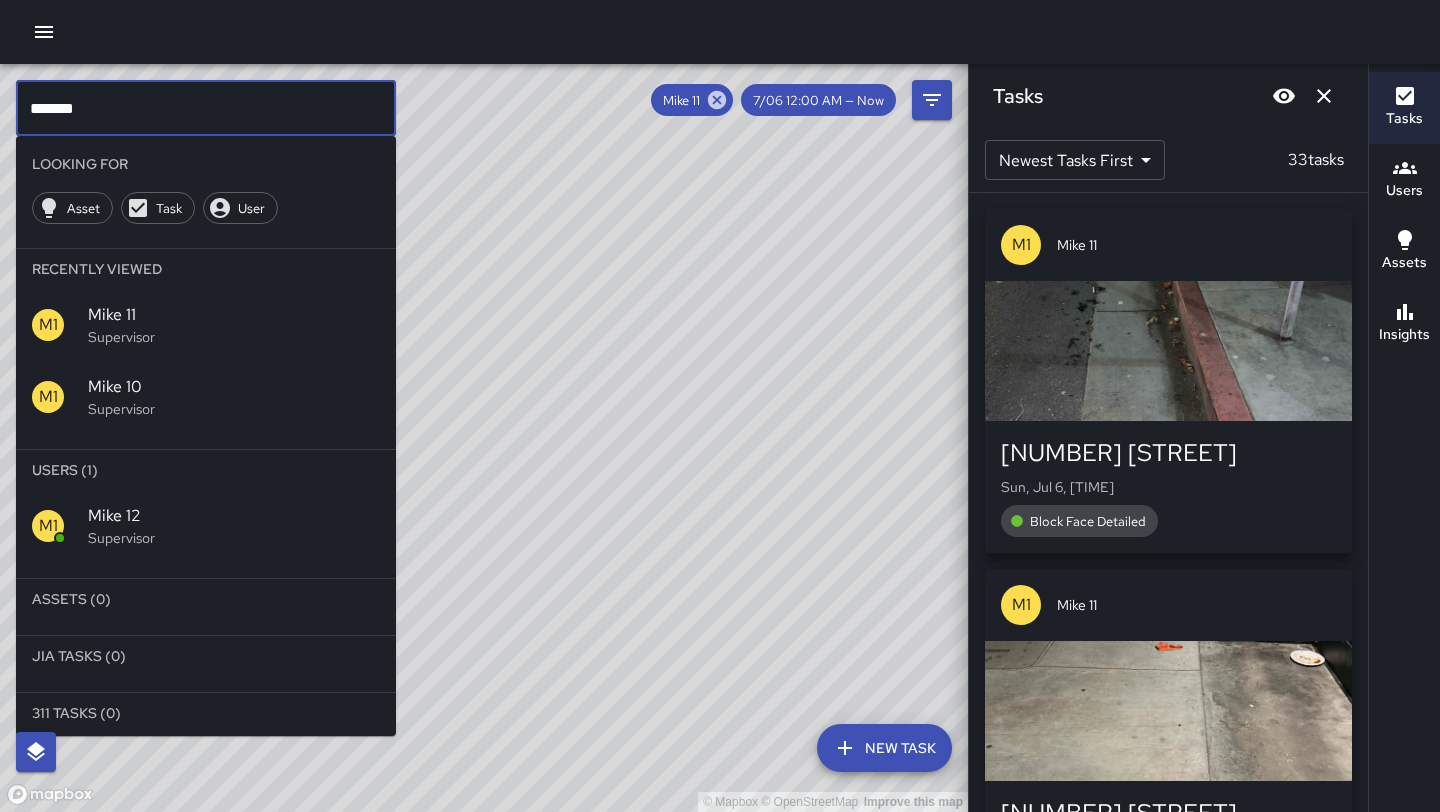 click on "Supervisor" at bounding box center (234, 337) 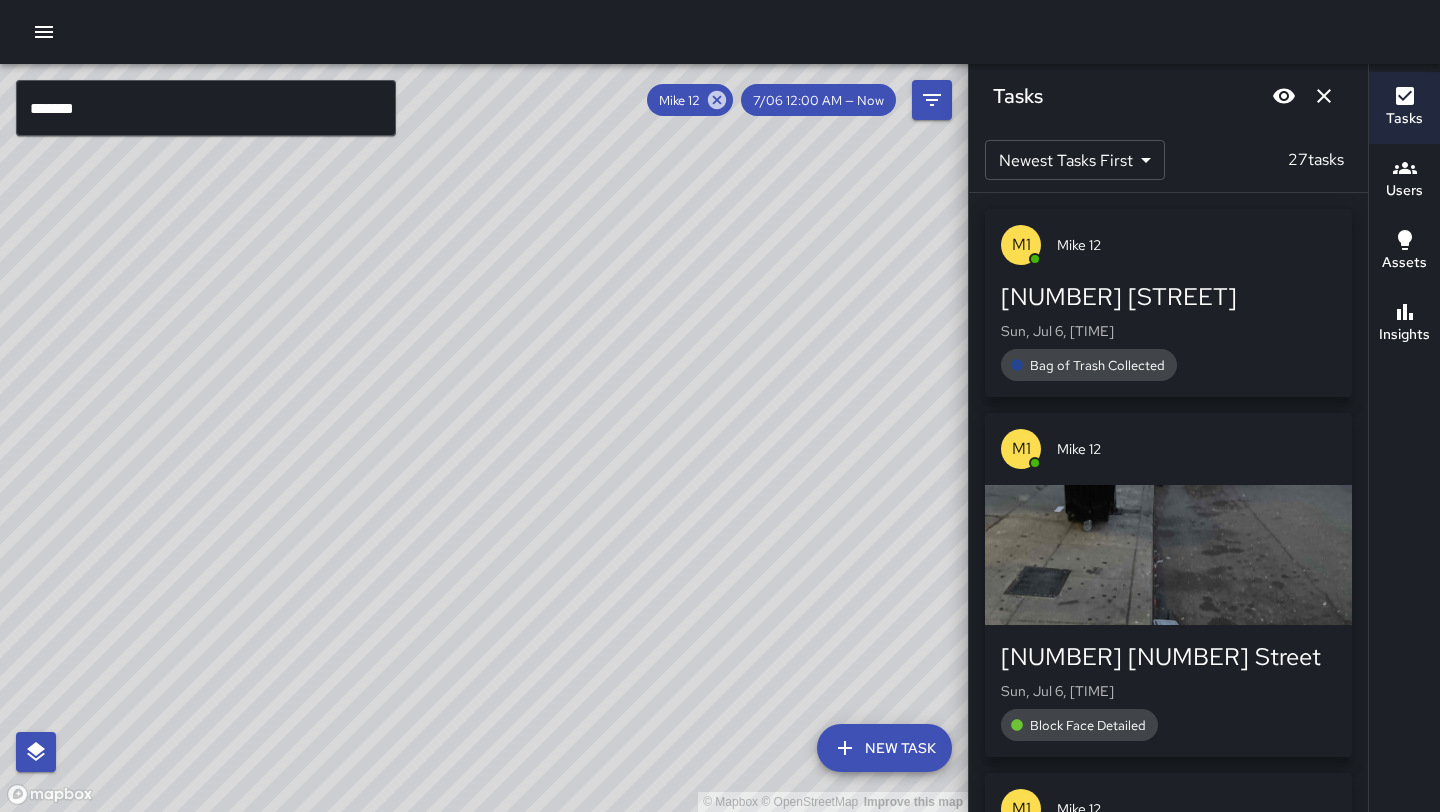 click on "*******" at bounding box center [206, 108] 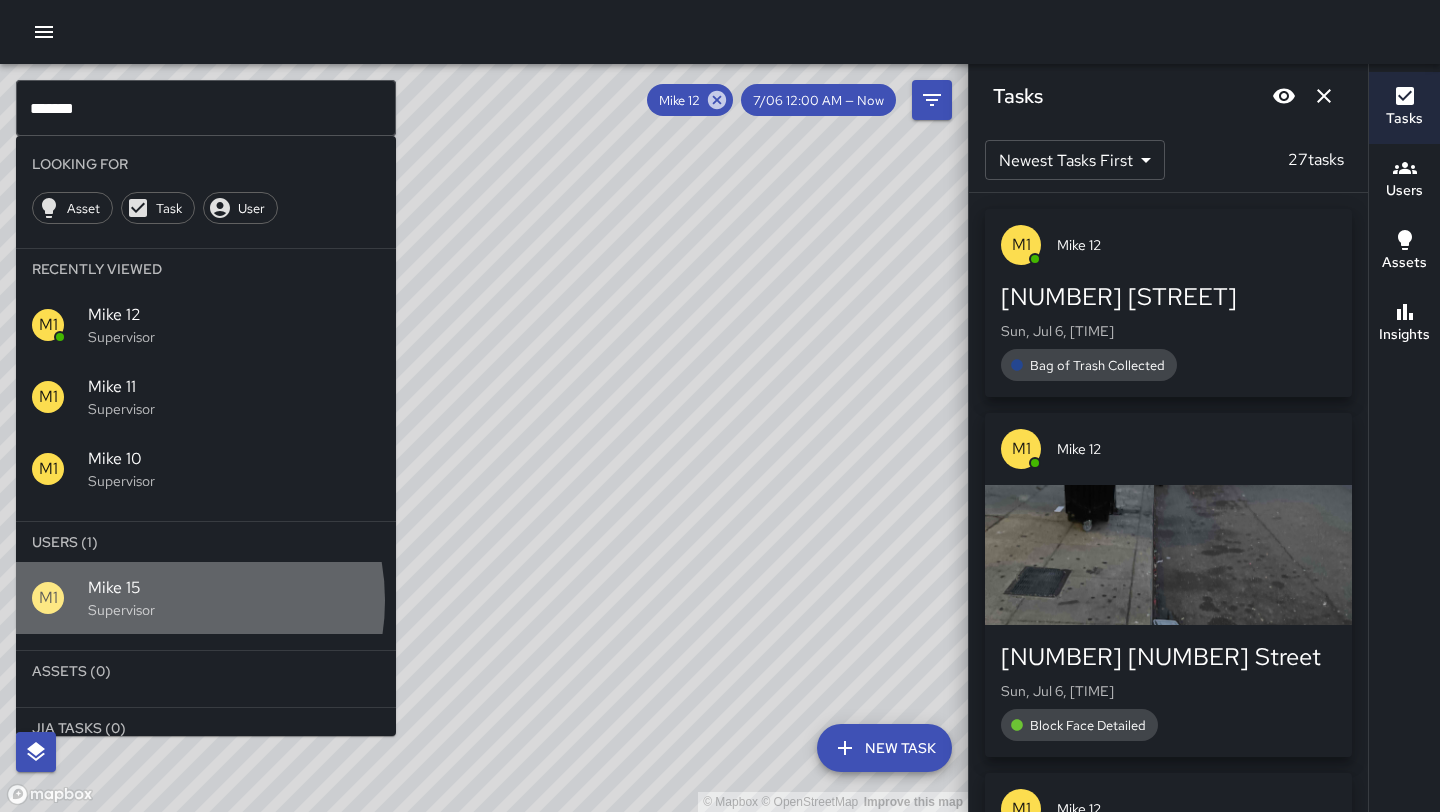 click on "Supervisor" at bounding box center (234, 337) 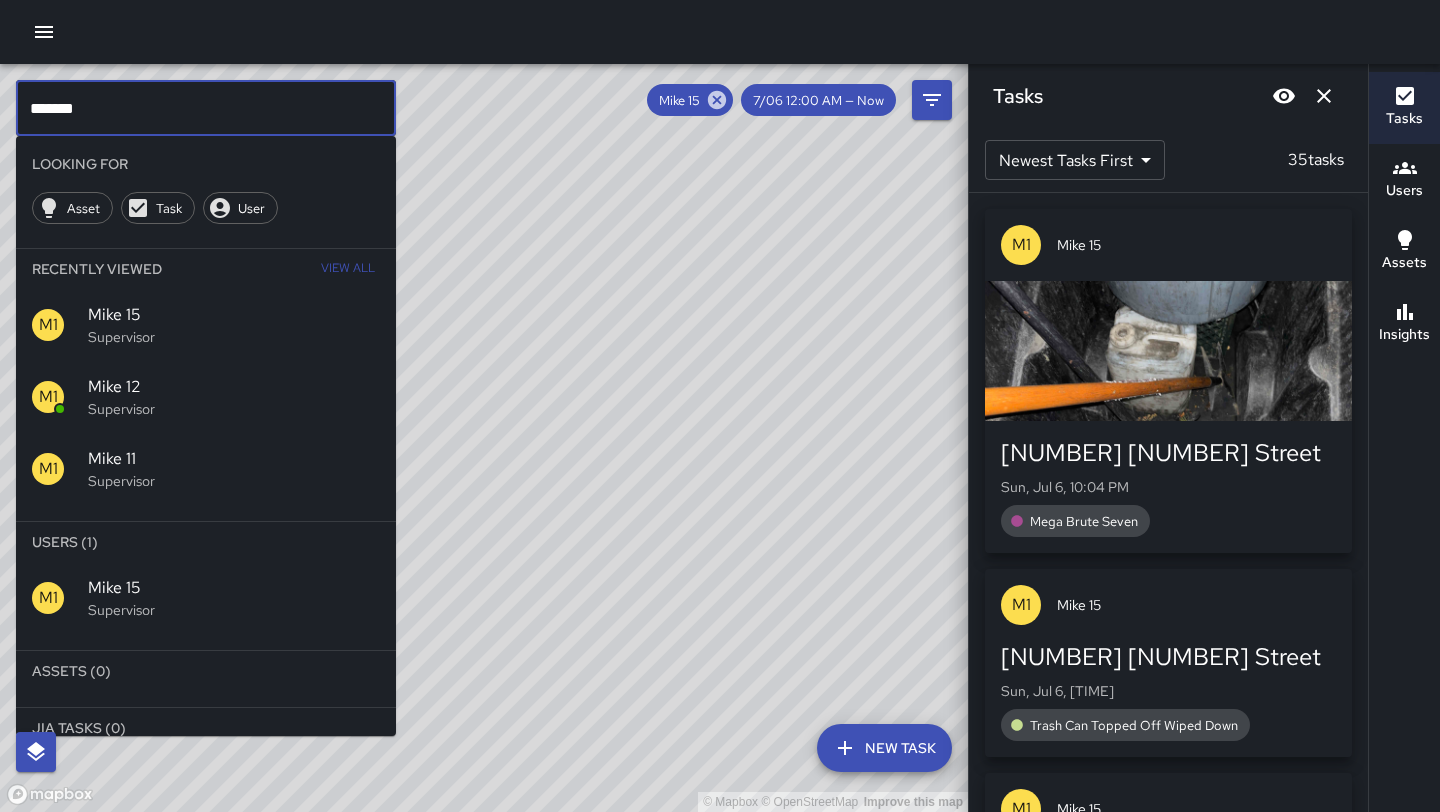 click on "*******" at bounding box center [206, 108] 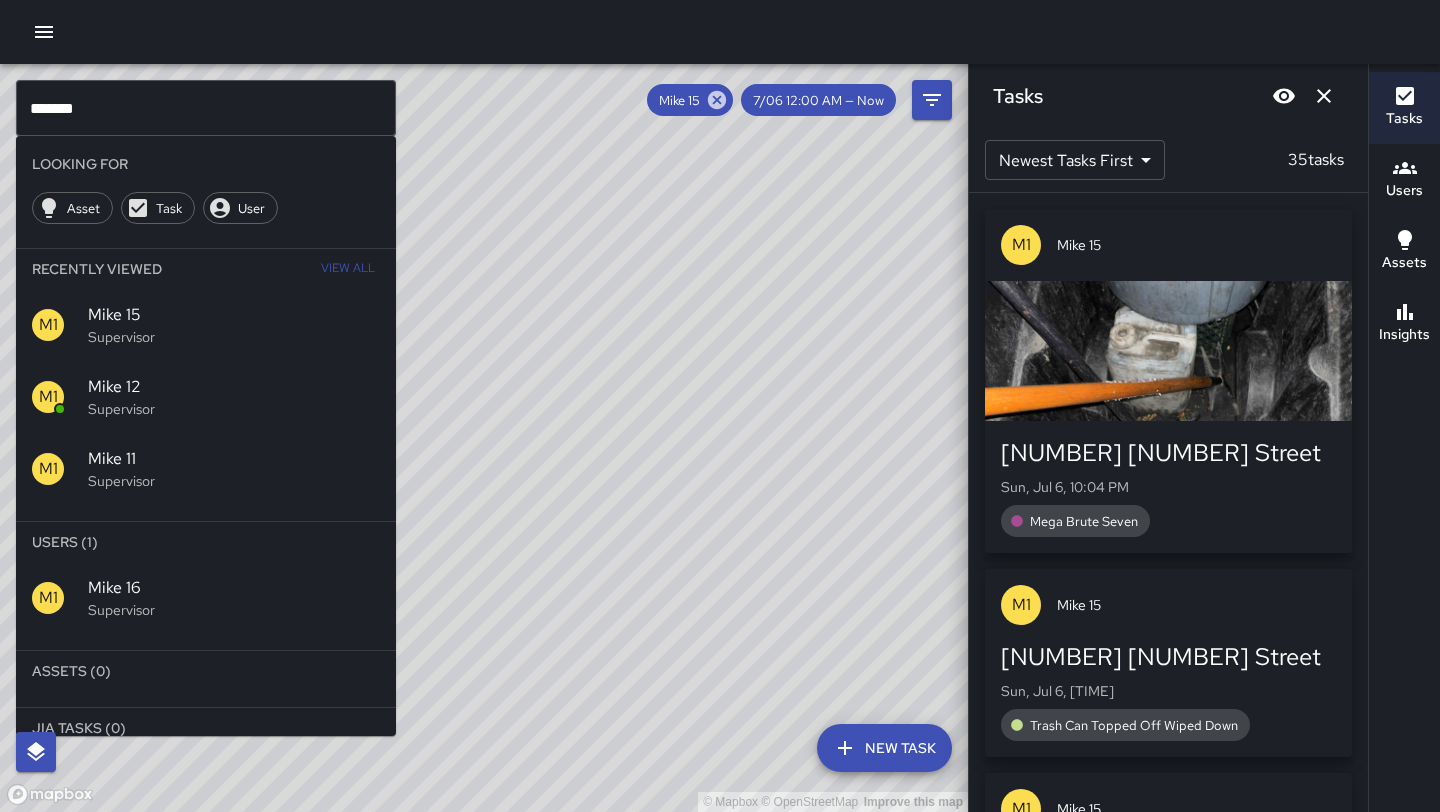 drag, startPoint x: 204, startPoint y: 557, endPoint x: 208, endPoint y: 567, distance: 10.770329 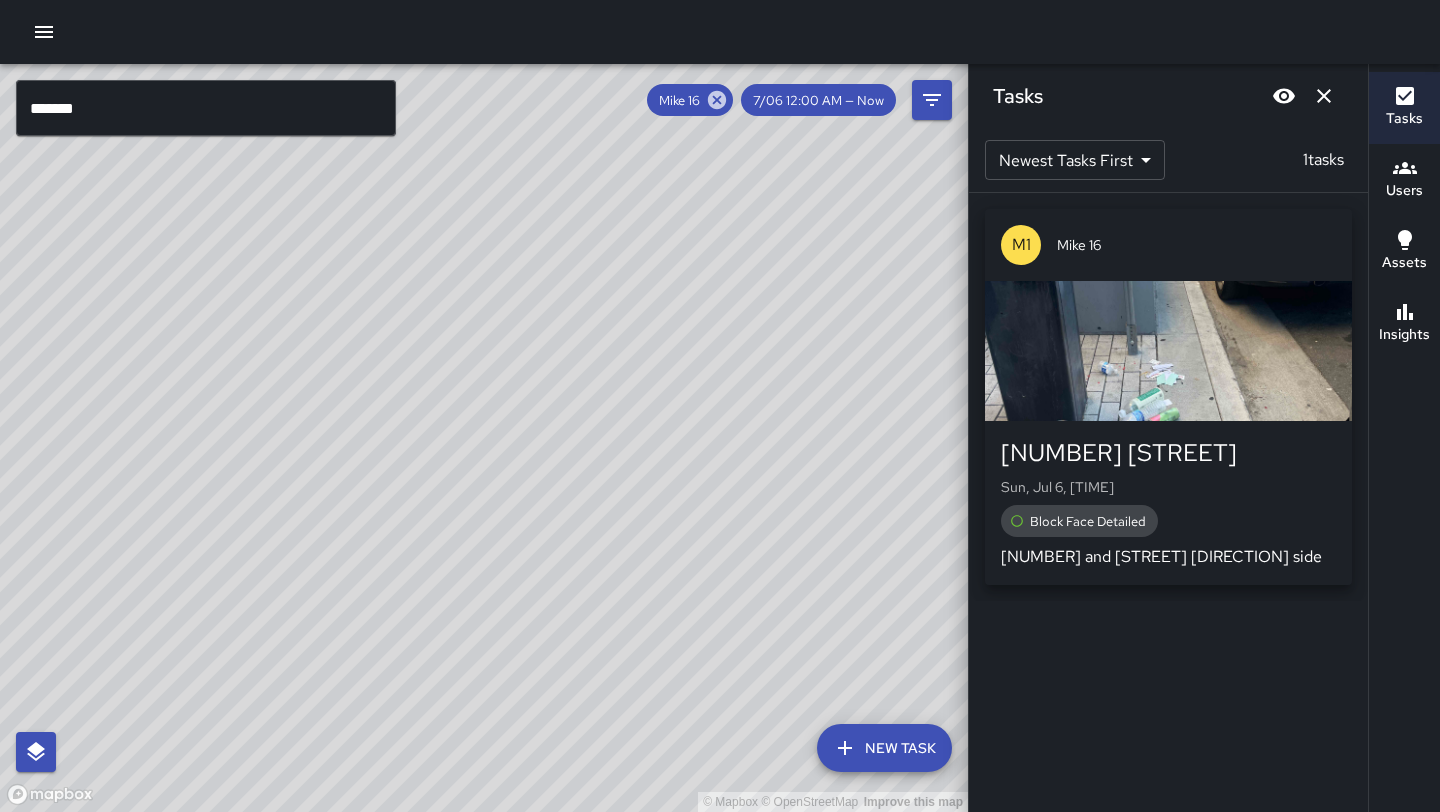 drag, startPoint x: 623, startPoint y: 766, endPoint x: 497, endPoint y: 303, distance: 479.8385 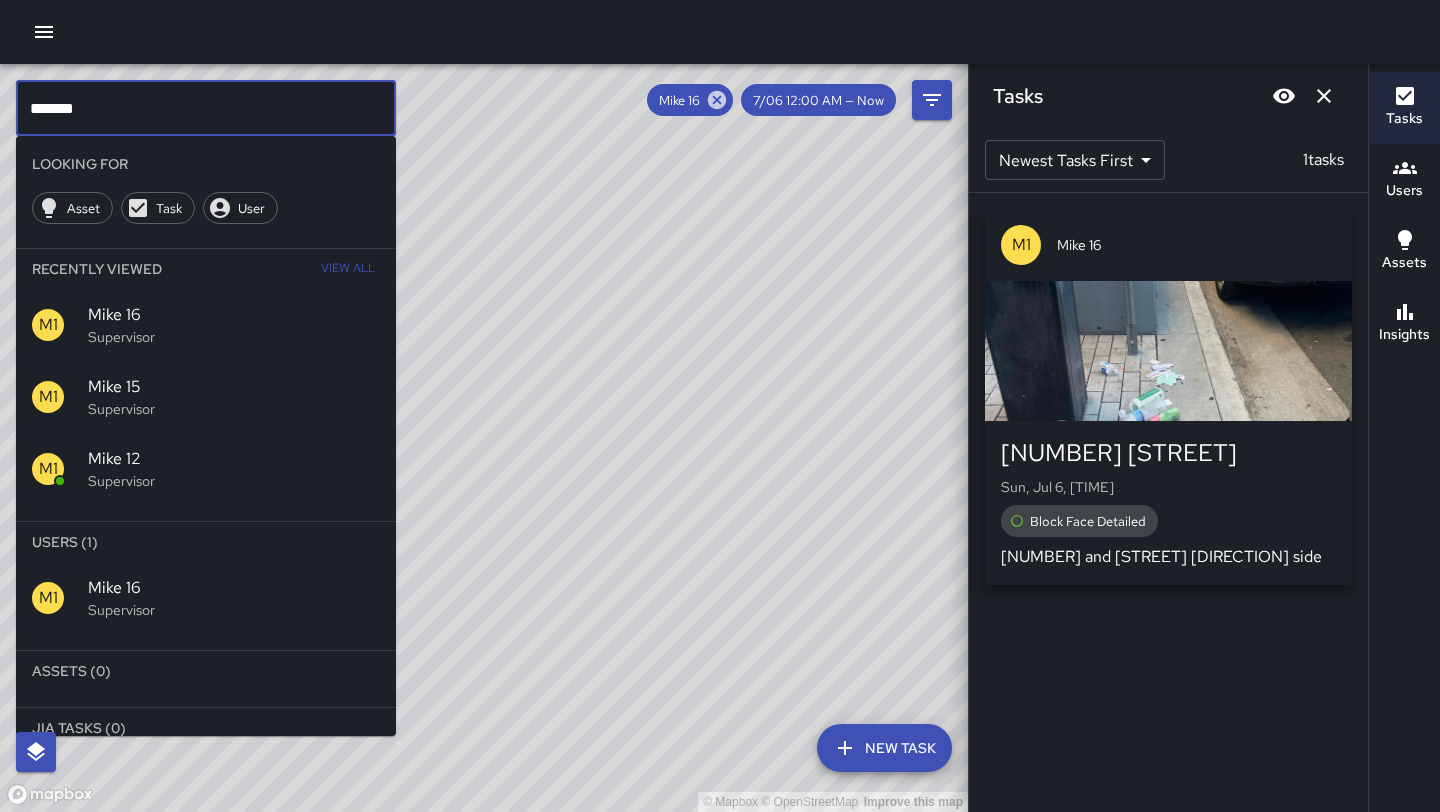 click on "*******" at bounding box center (206, 108) 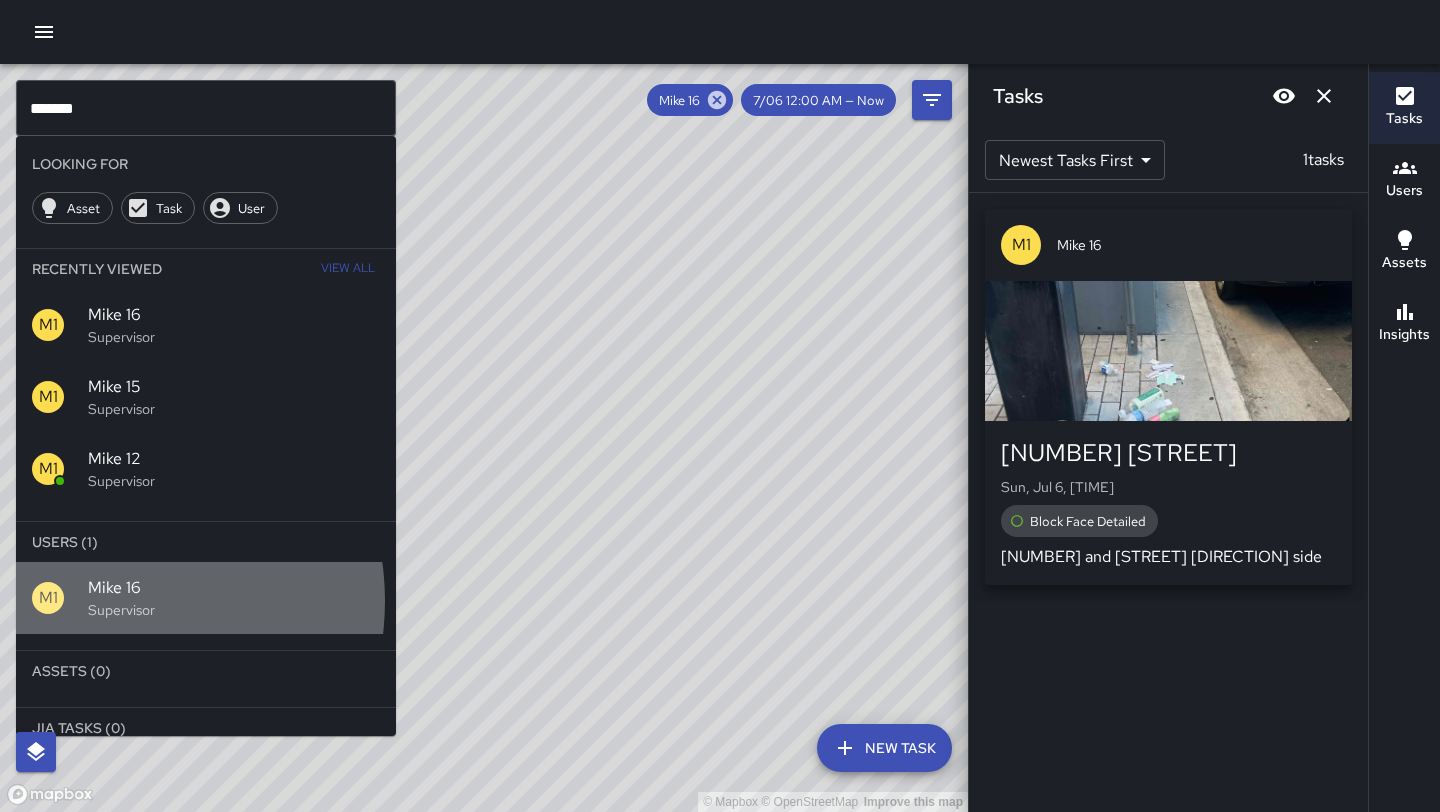 click on "Supervisor" at bounding box center (234, 337) 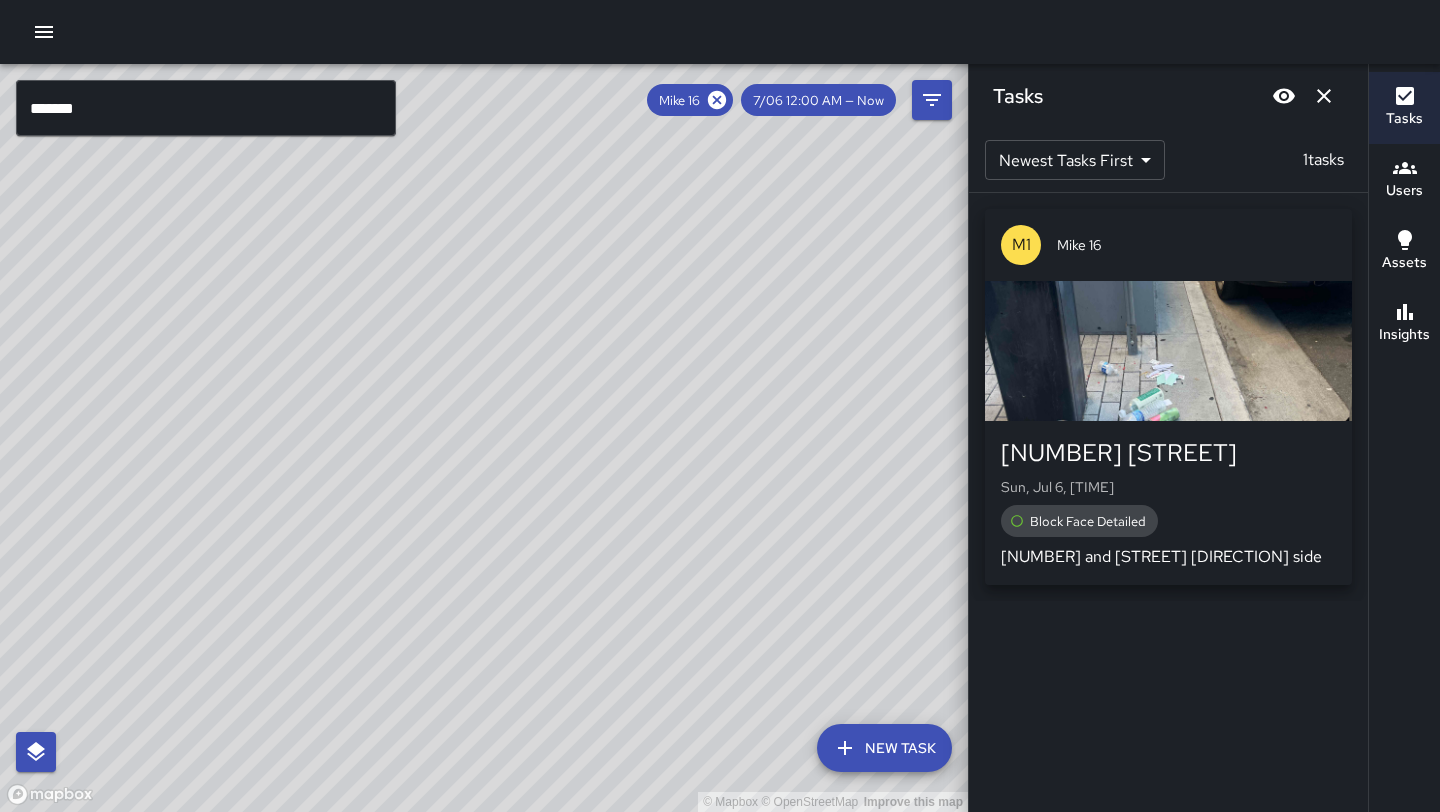click at bounding box center (717, 100) 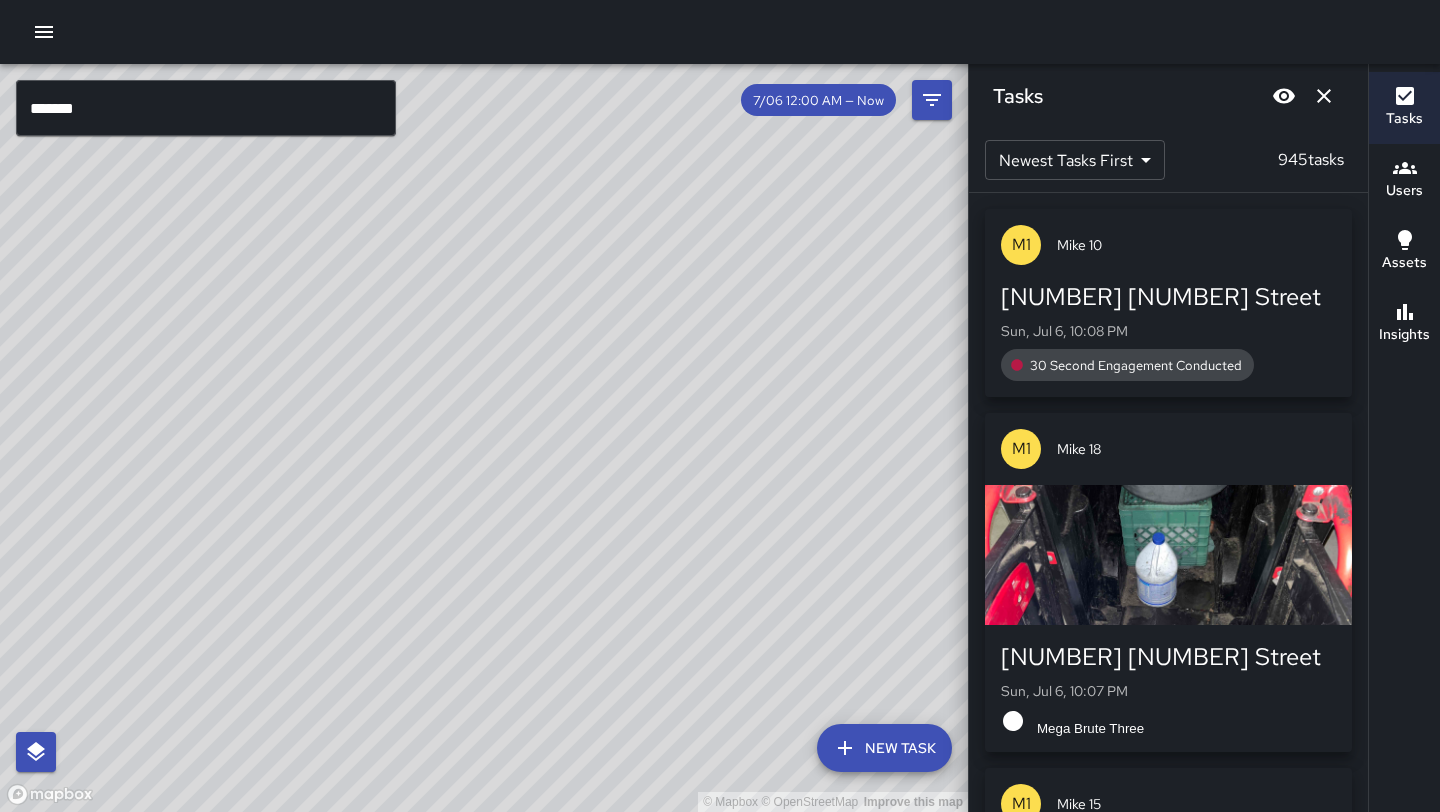 click on "*******" at bounding box center [206, 108] 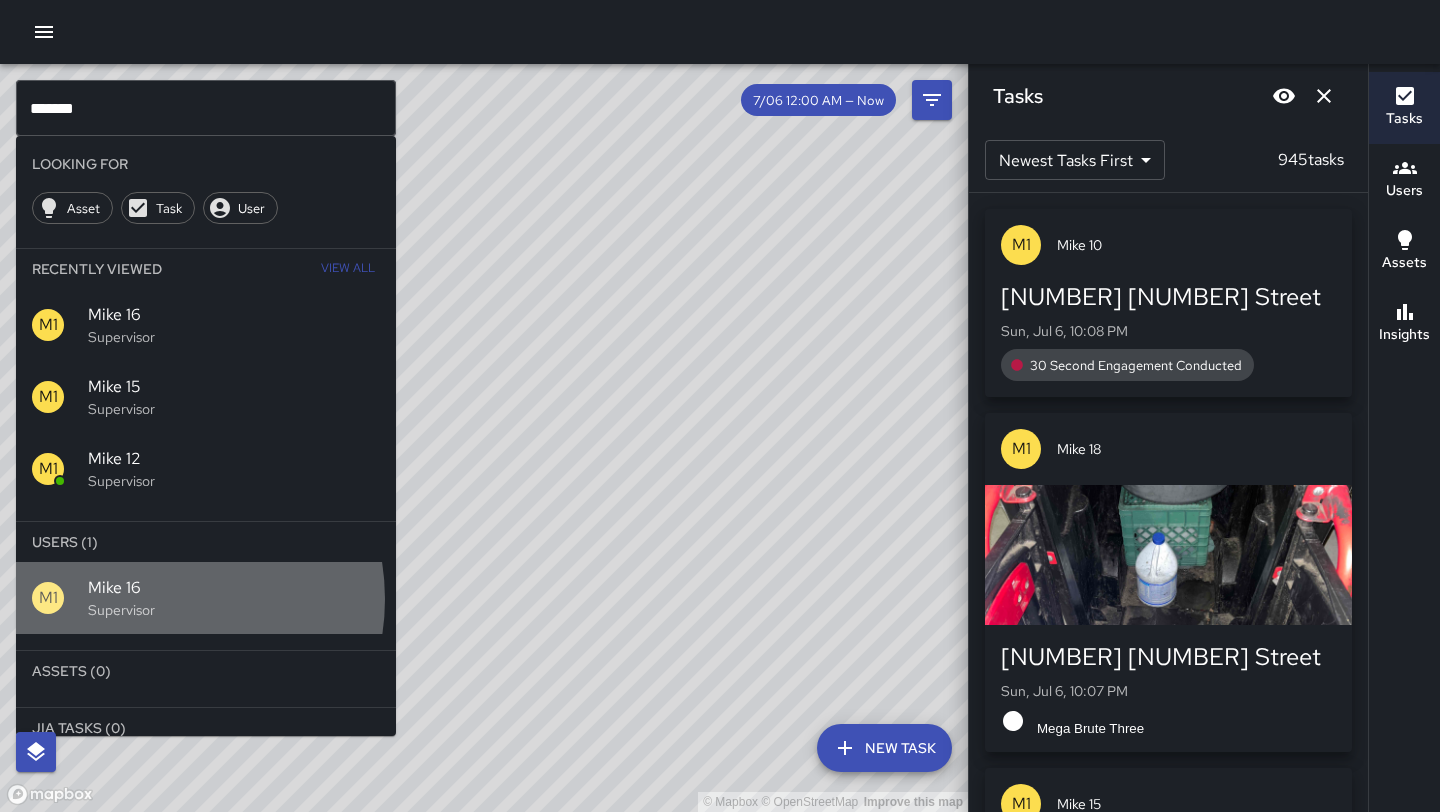 click on "Supervisor" at bounding box center [234, 337] 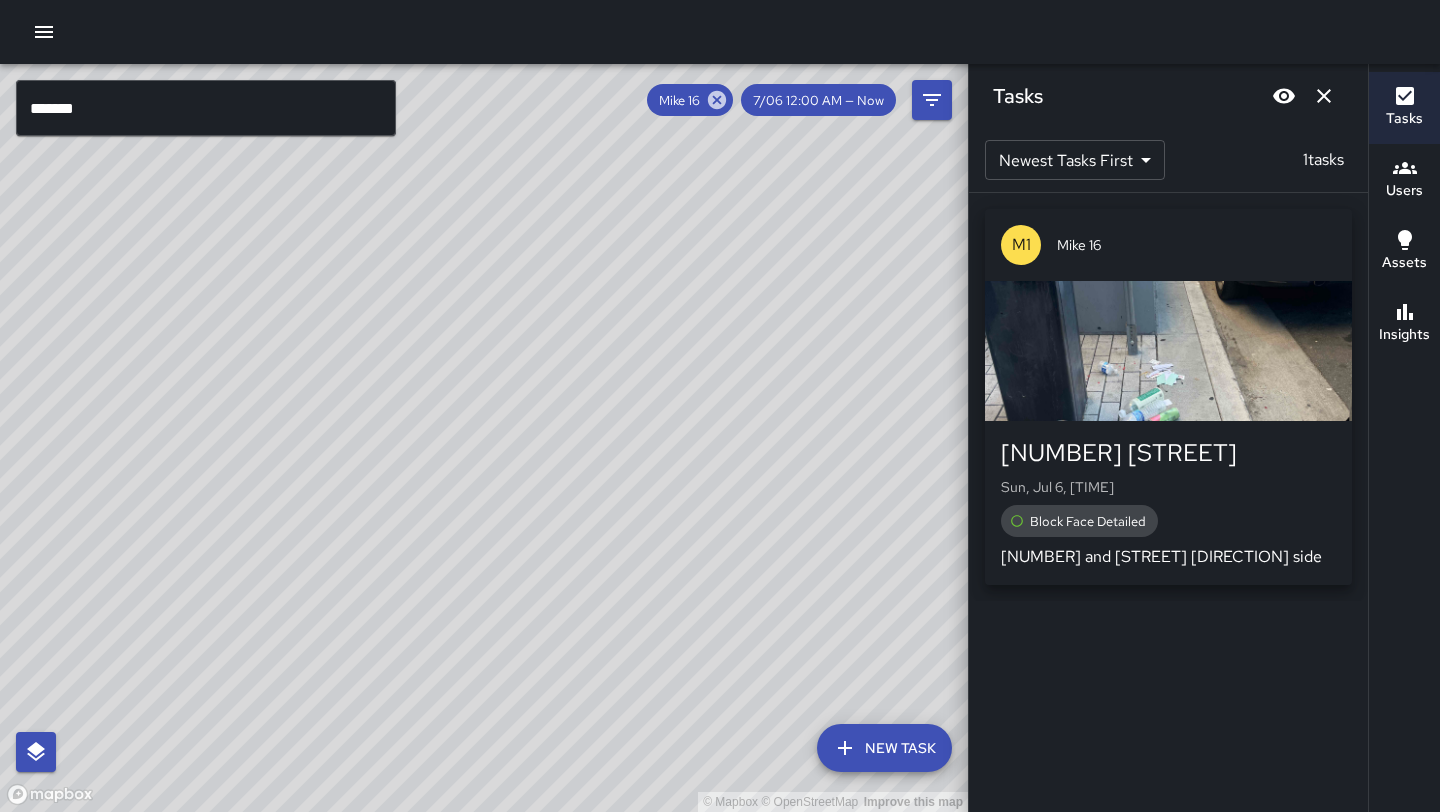 drag, startPoint x: 550, startPoint y: 287, endPoint x: 404, endPoint y: 504, distance: 261.5435 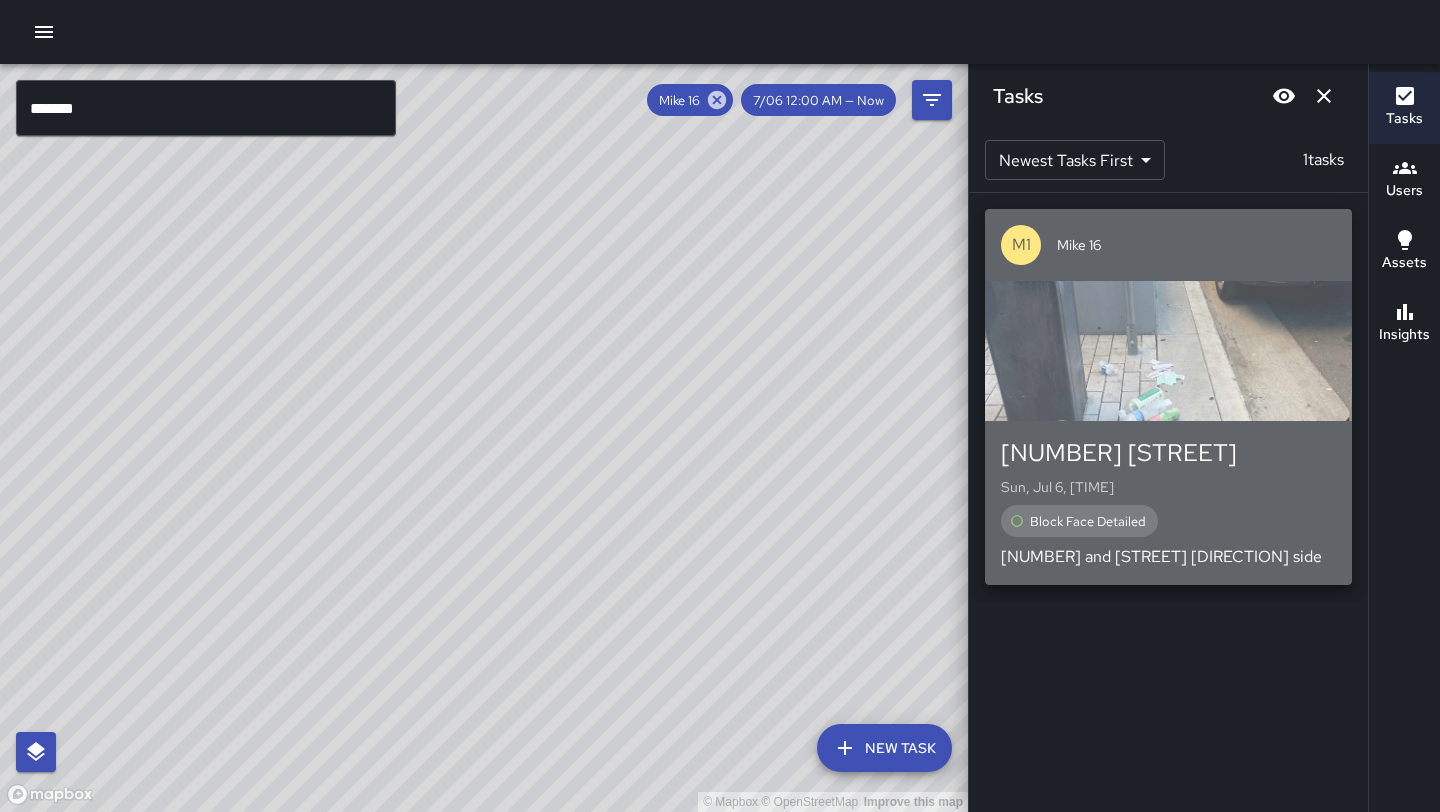 click on "Block Face Detailed" at bounding box center [1168, 521] 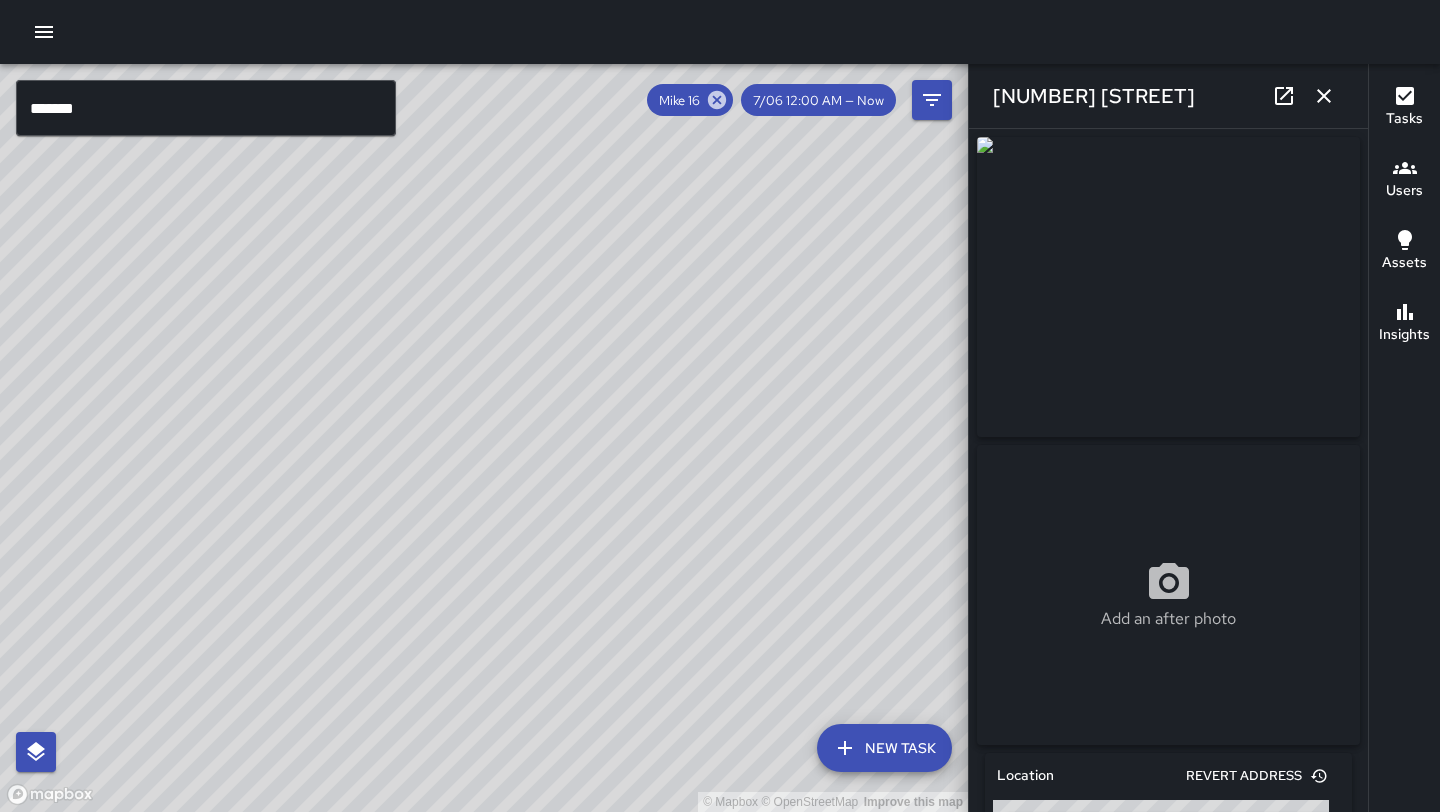 drag, startPoint x: 592, startPoint y: 382, endPoint x: 717, endPoint y: 437, distance: 136.565 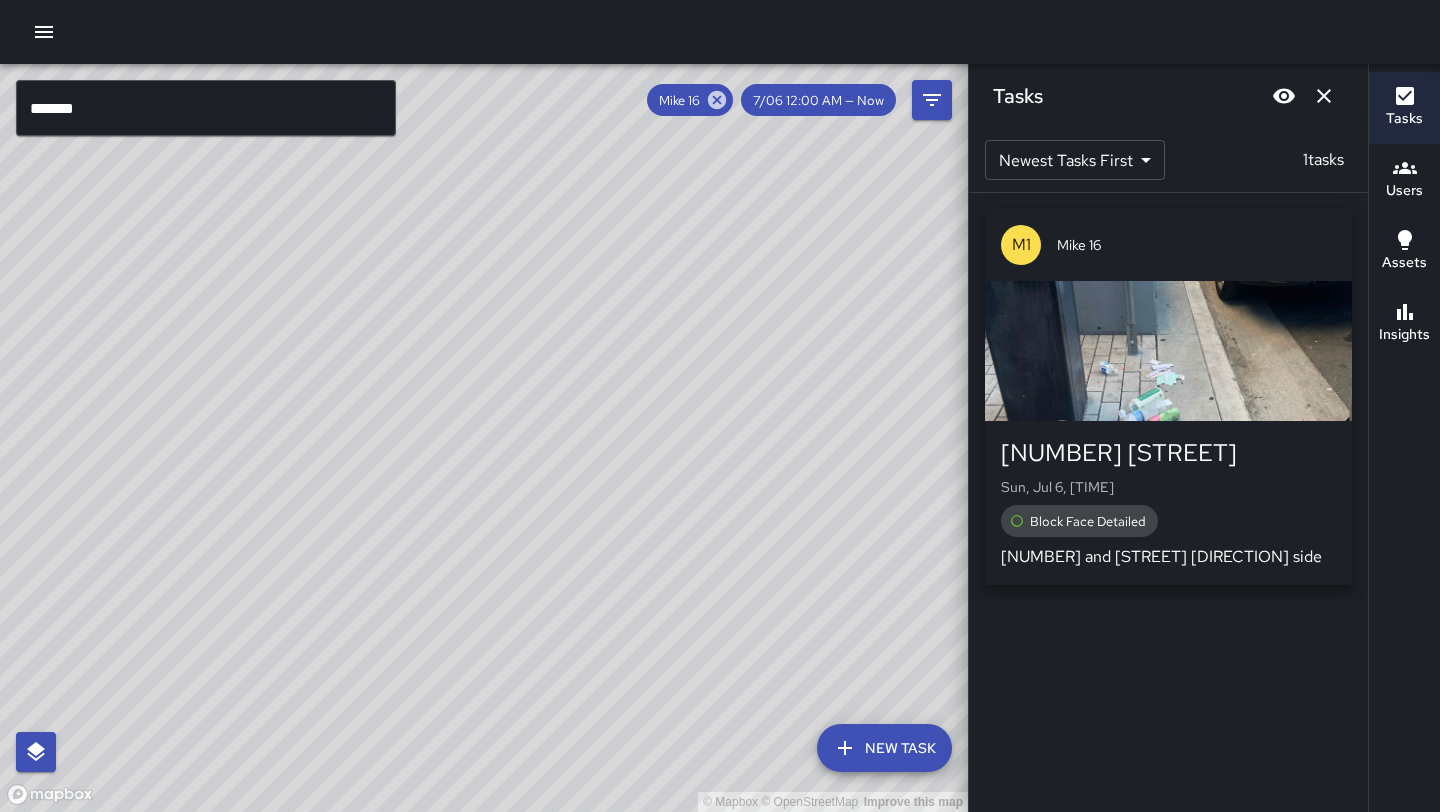 drag, startPoint x: 609, startPoint y: 320, endPoint x: 586, endPoint y: 324, distance: 23.345236 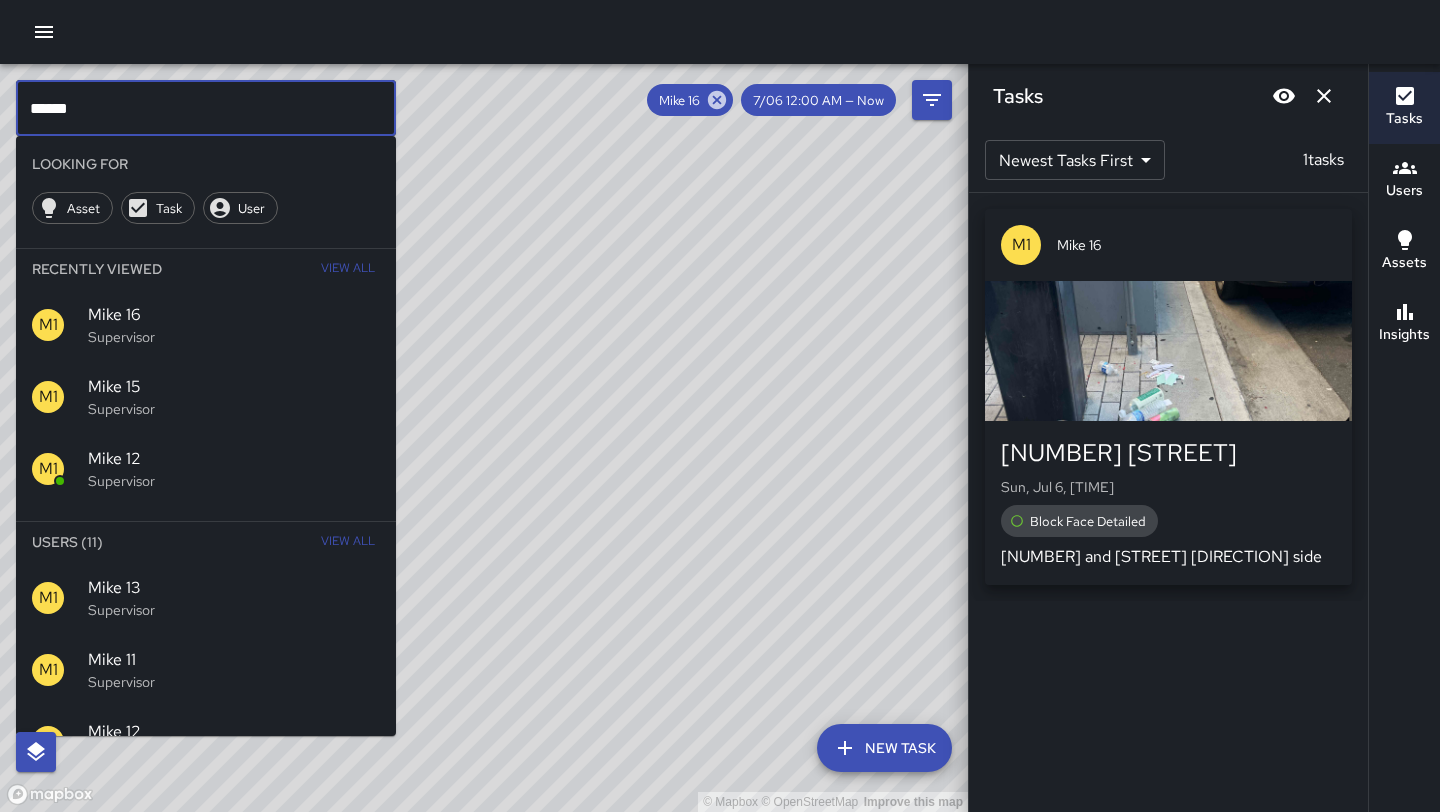 click on "© Mapbox   © OpenStreetMap   Improve this map" at bounding box center [484, 438] 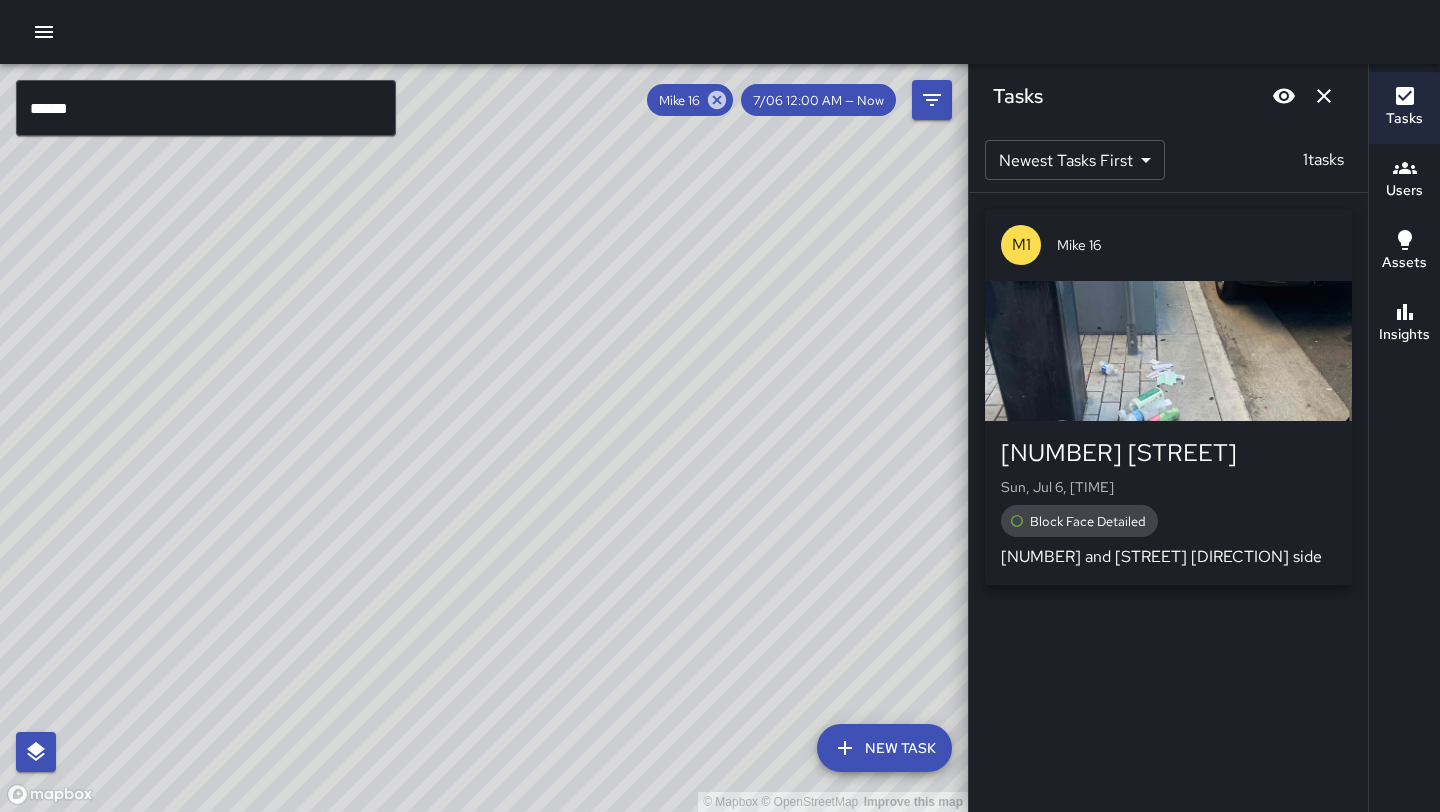 drag, startPoint x: 590, startPoint y: 418, endPoint x: 488, endPoint y: 617, distance: 223.61798 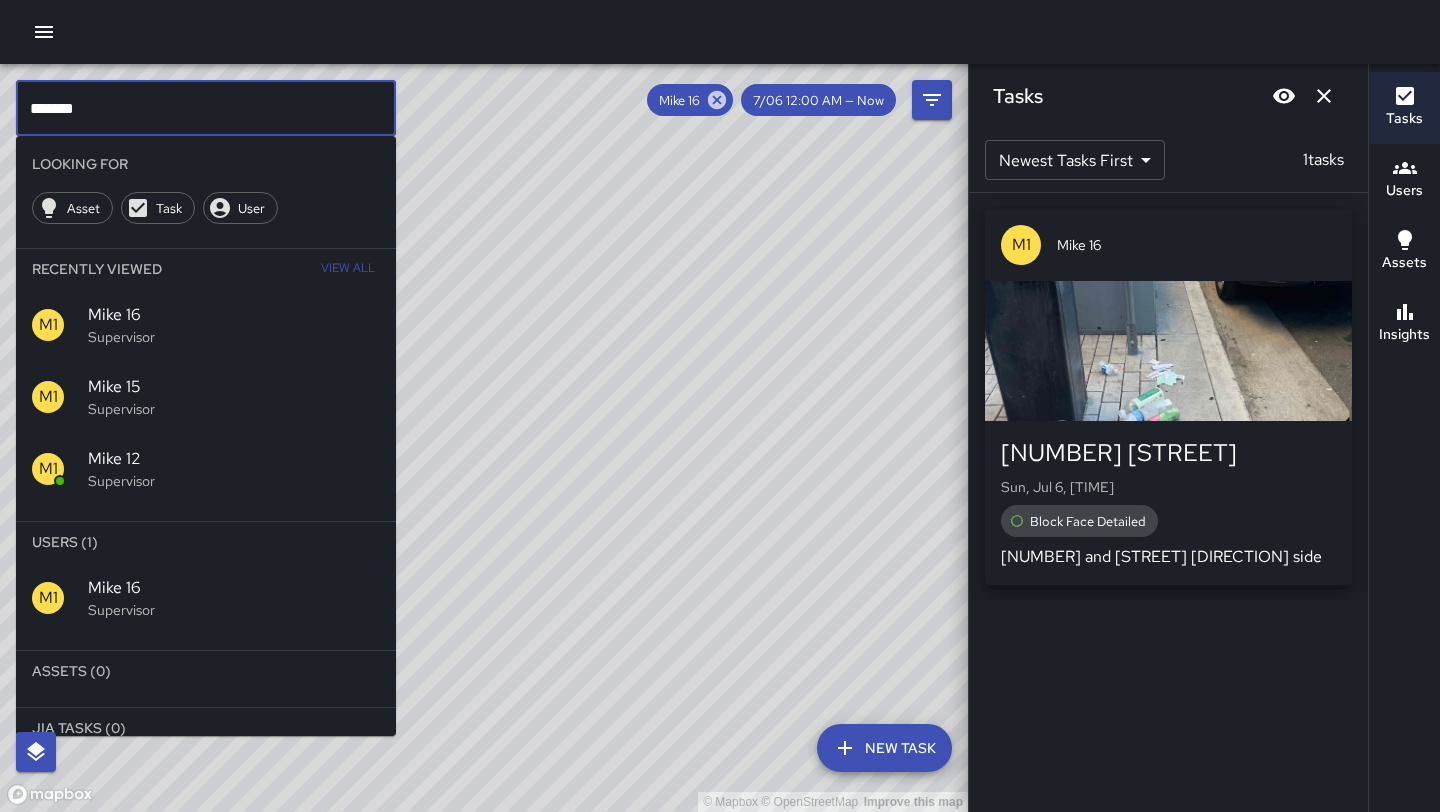 click on "Supervisor" at bounding box center (234, 337) 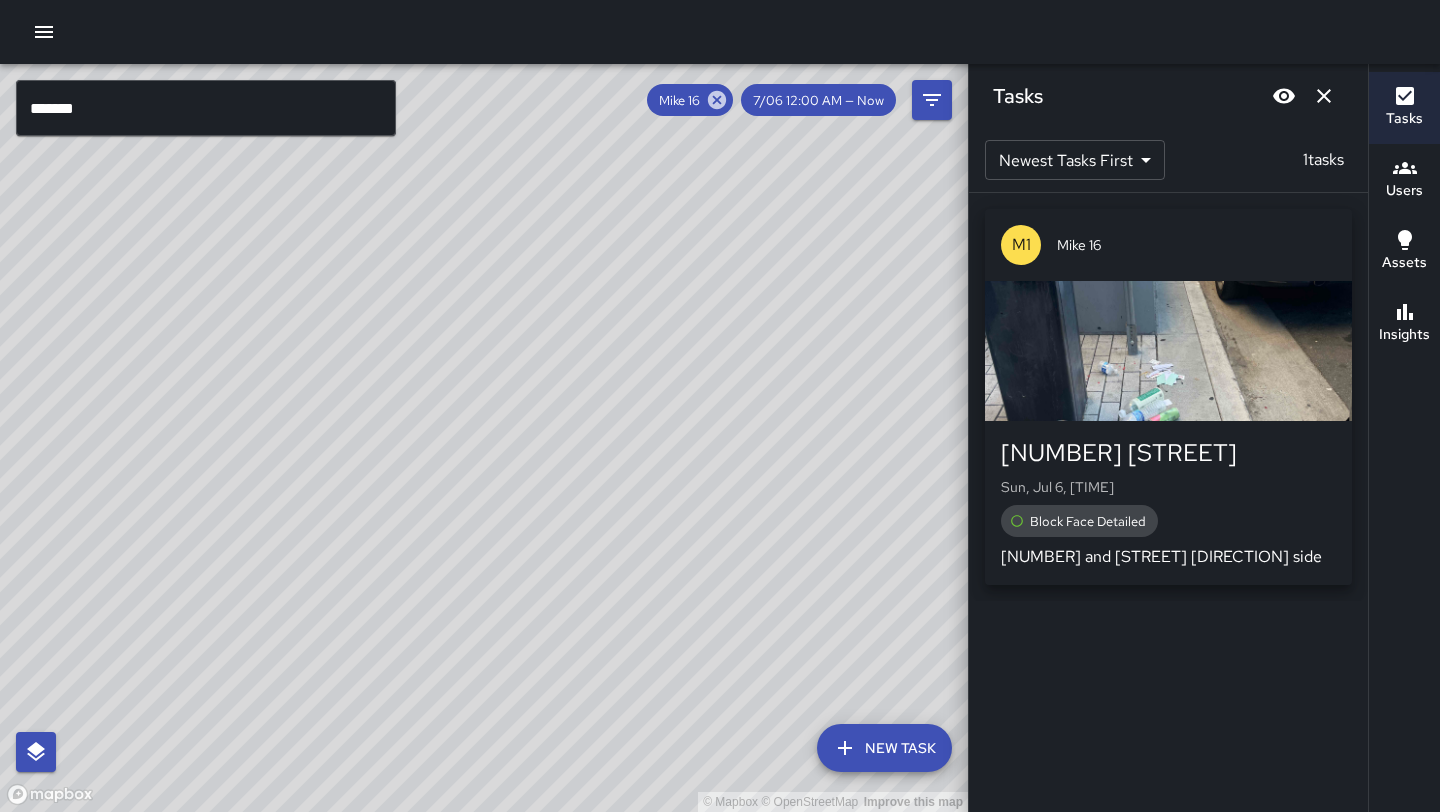 click at bounding box center (717, 100) 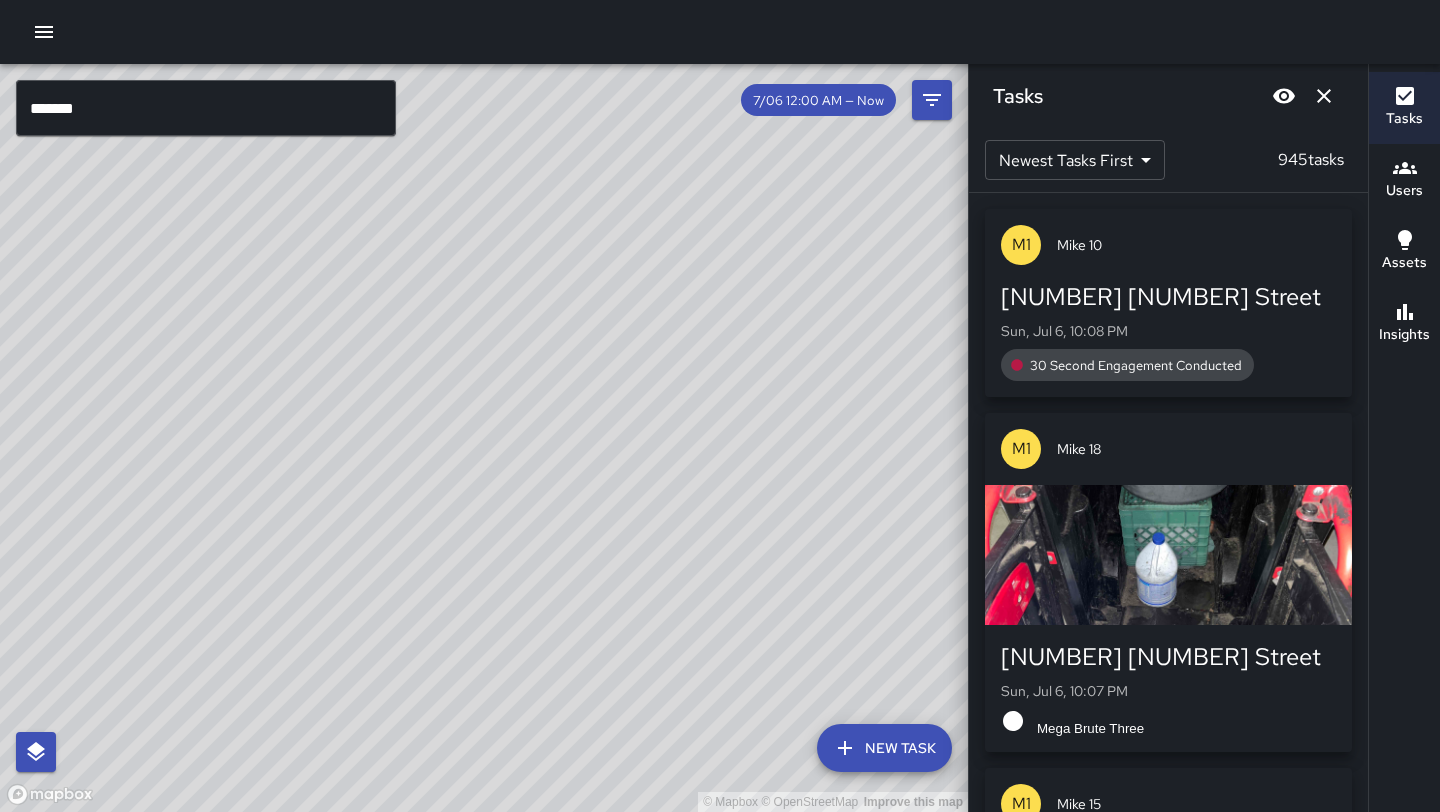 drag, startPoint x: 534, startPoint y: 410, endPoint x: 595, endPoint y: 201, distance: 217.72 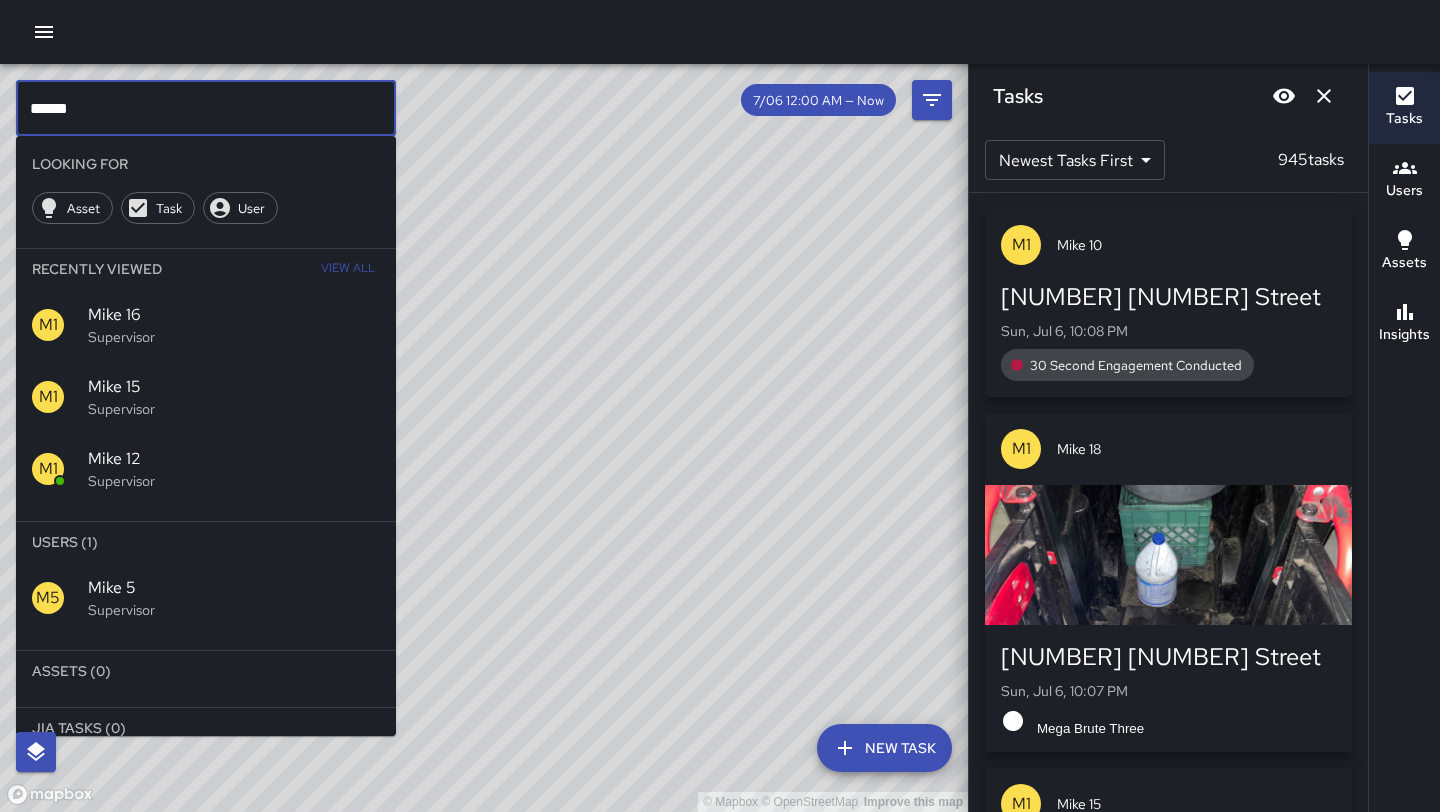 type on "******" 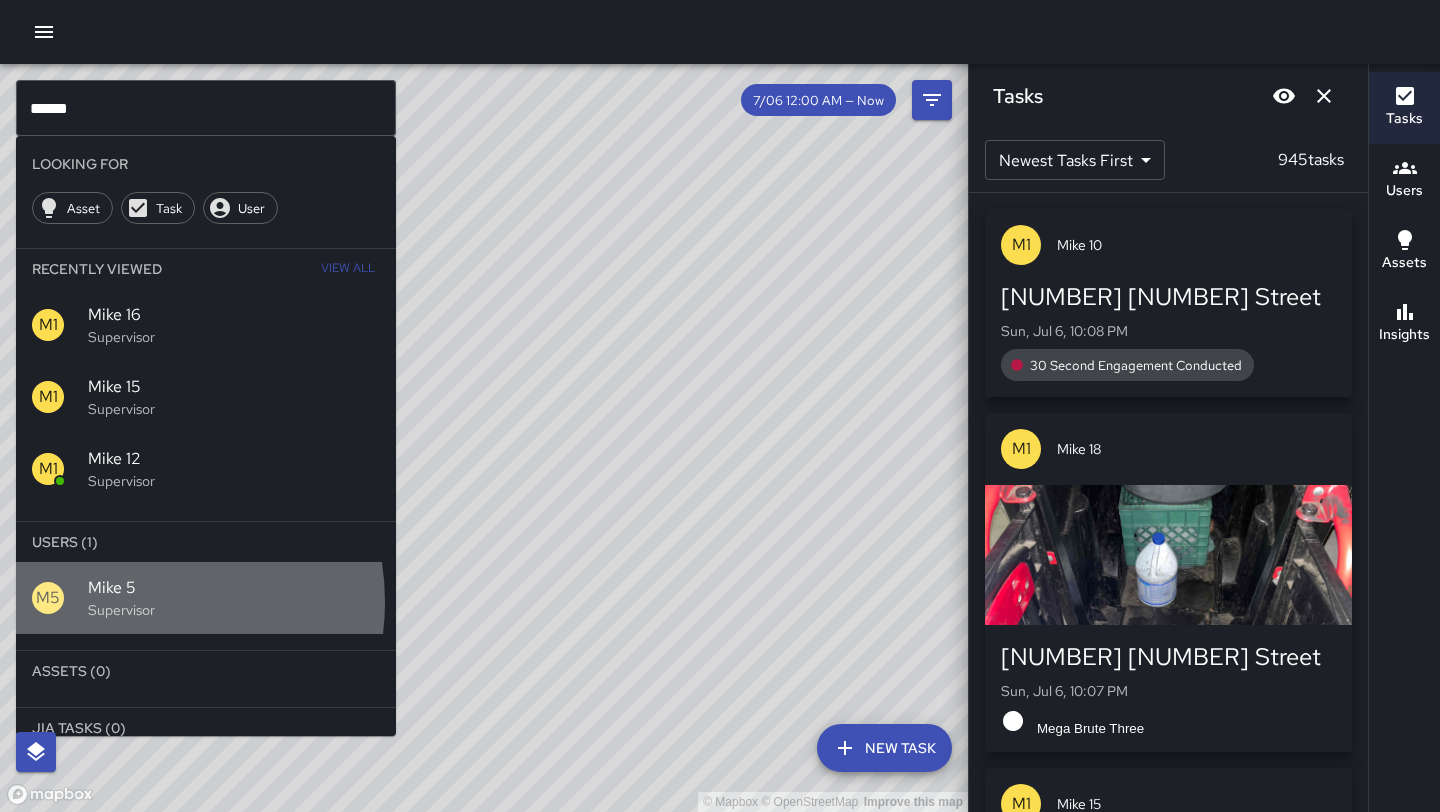 click on "Supervisor" at bounding box center [234, 337] 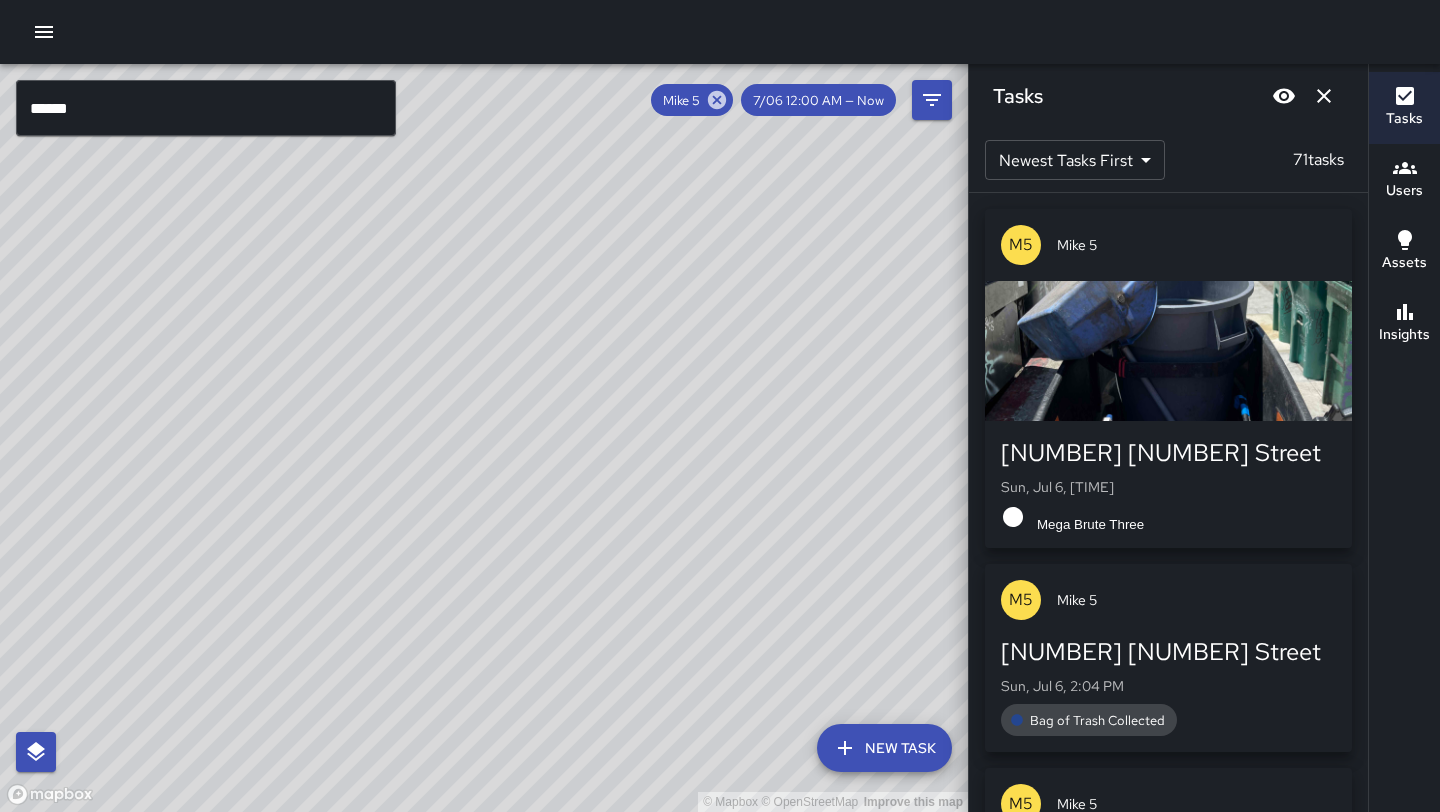 click on "******" at bounding box center [206, 108] 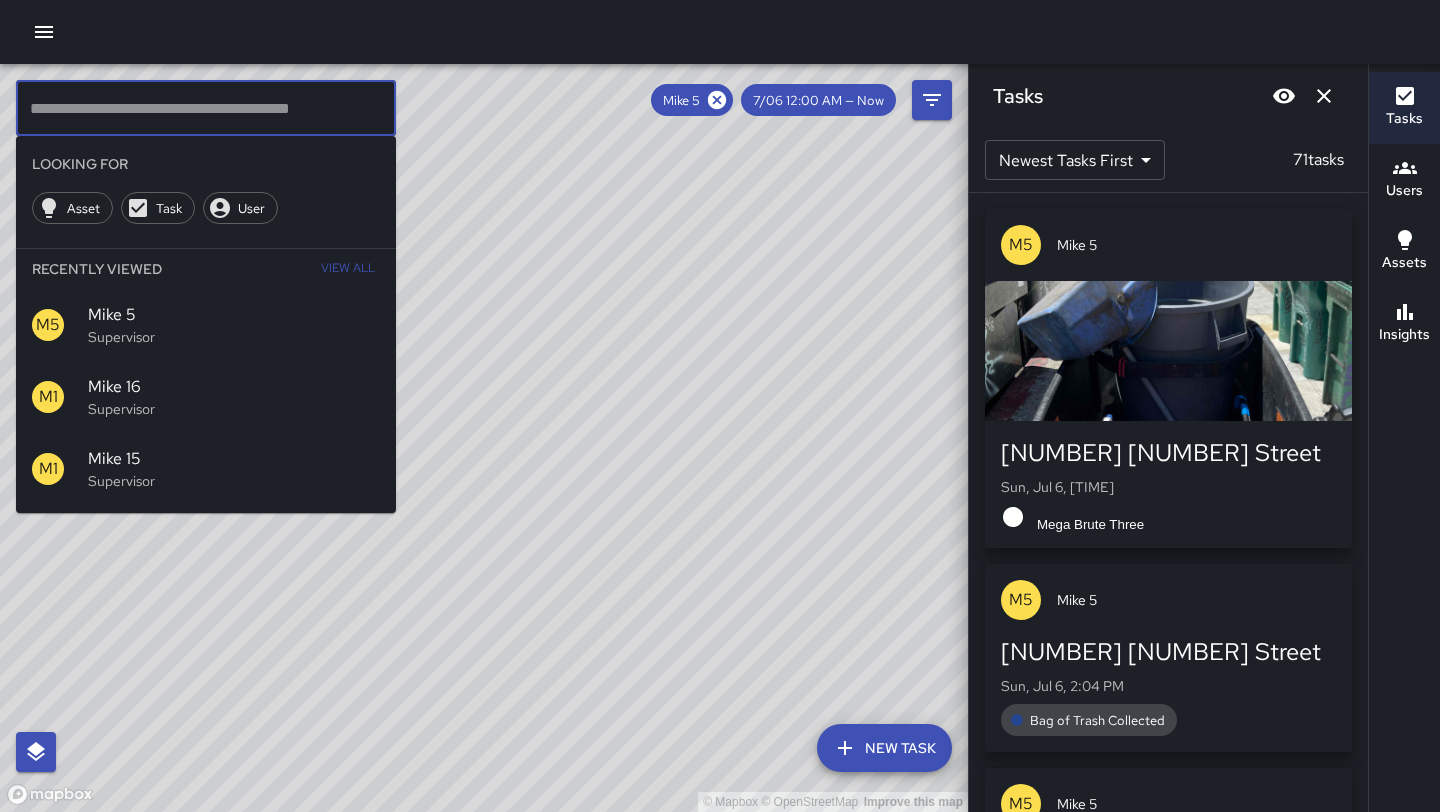 click at bounding box center [717, 100] 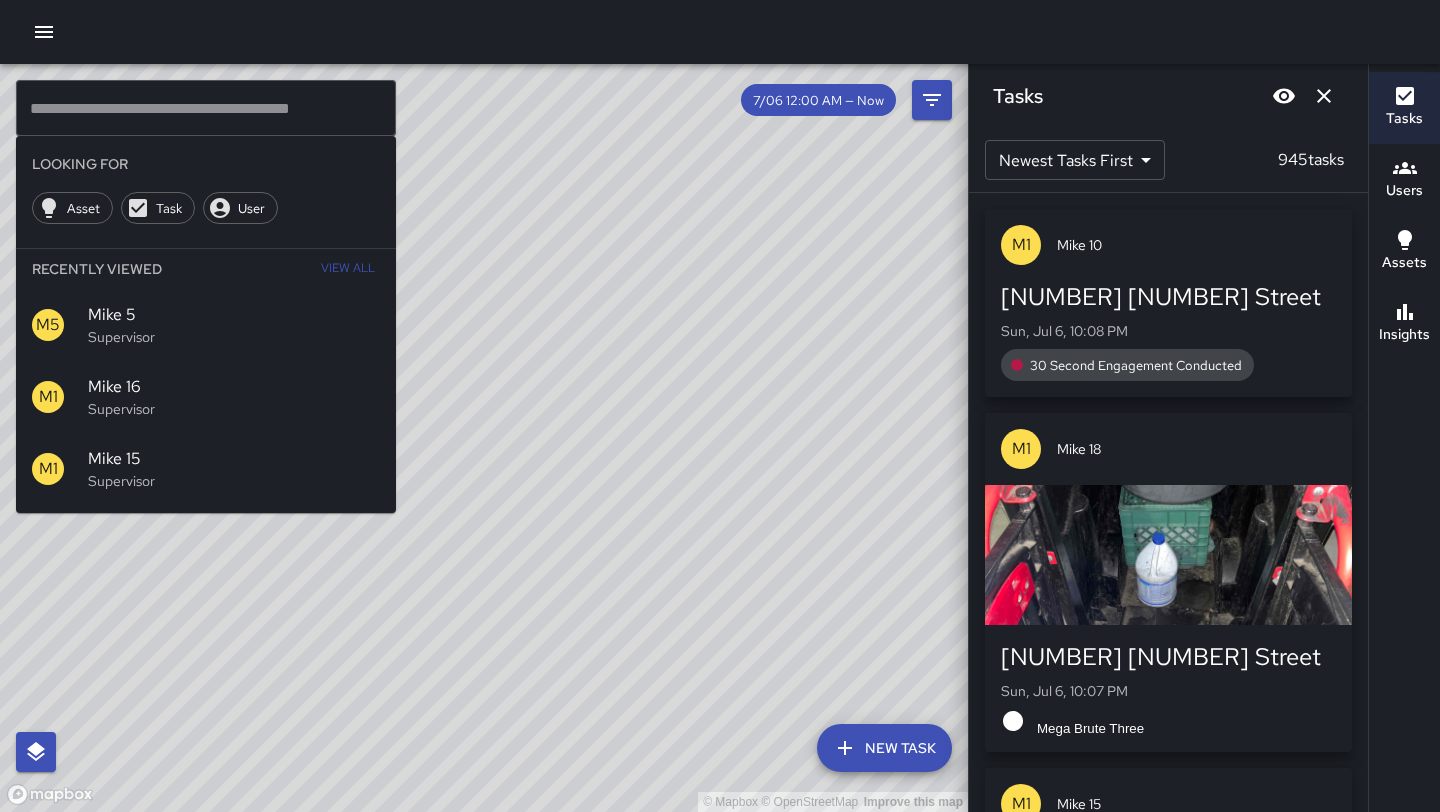 click on "© Mapbox   © OpenStreetMap   Improve this map" at bounding box center (484, 438) 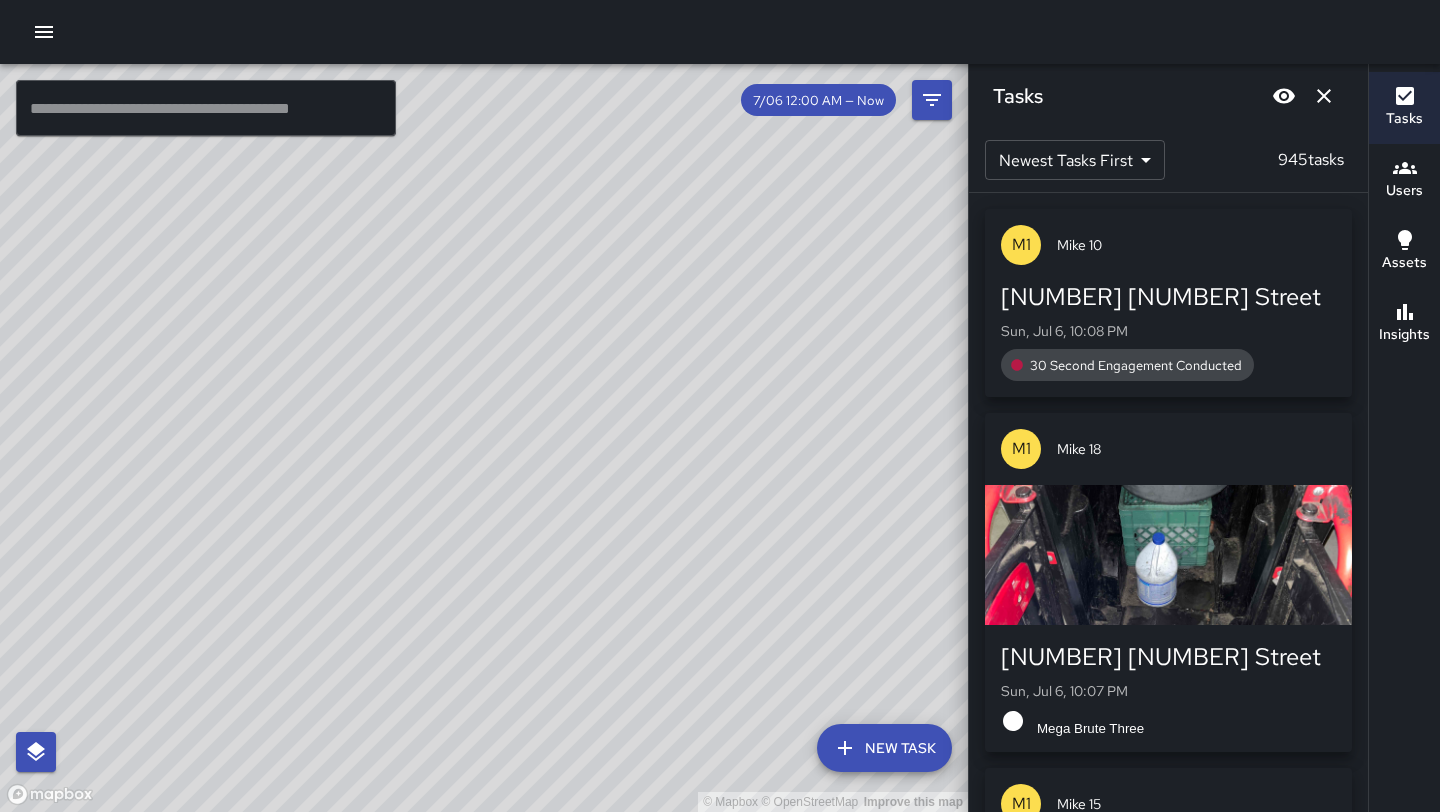 click at bounding box center (206, 108) 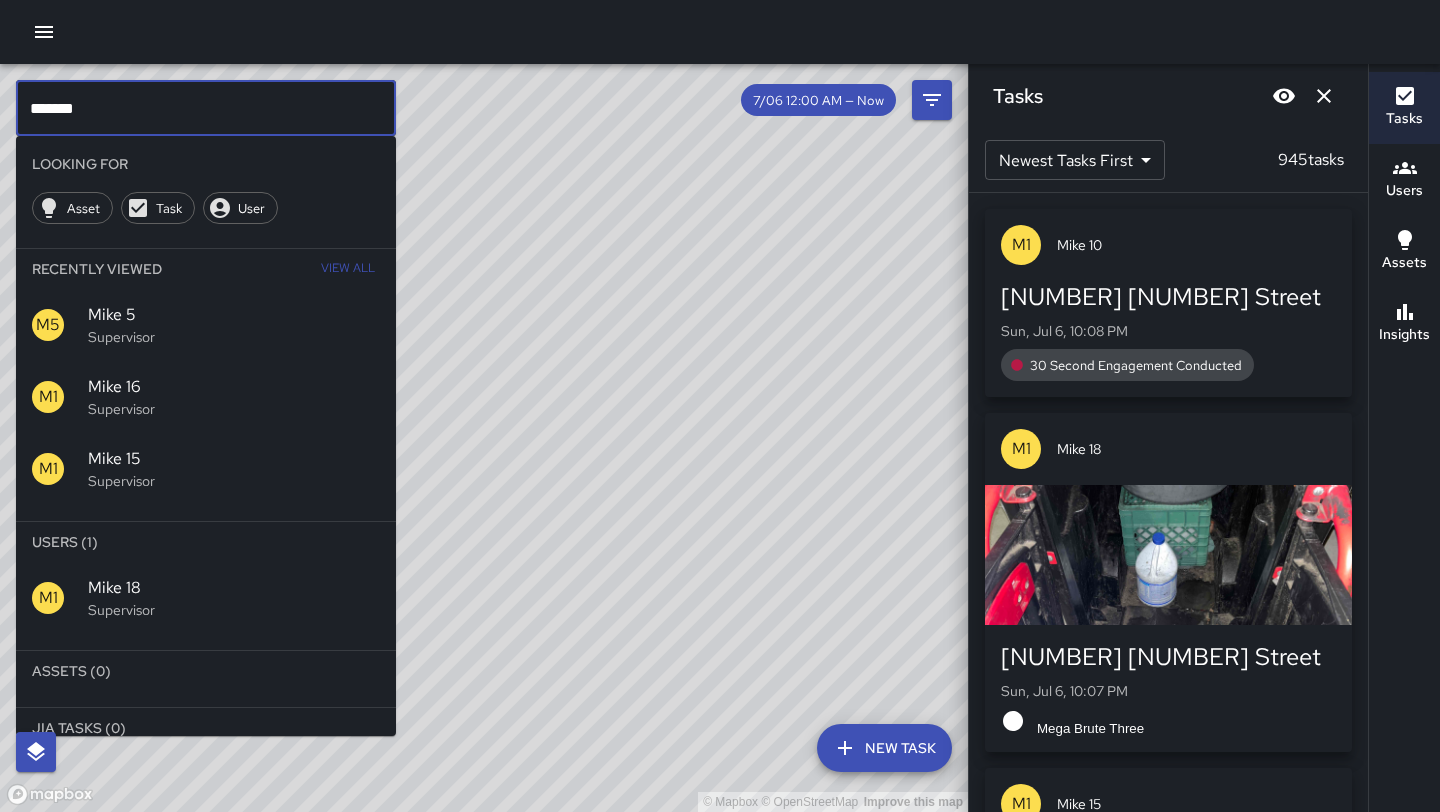 type on "*******" 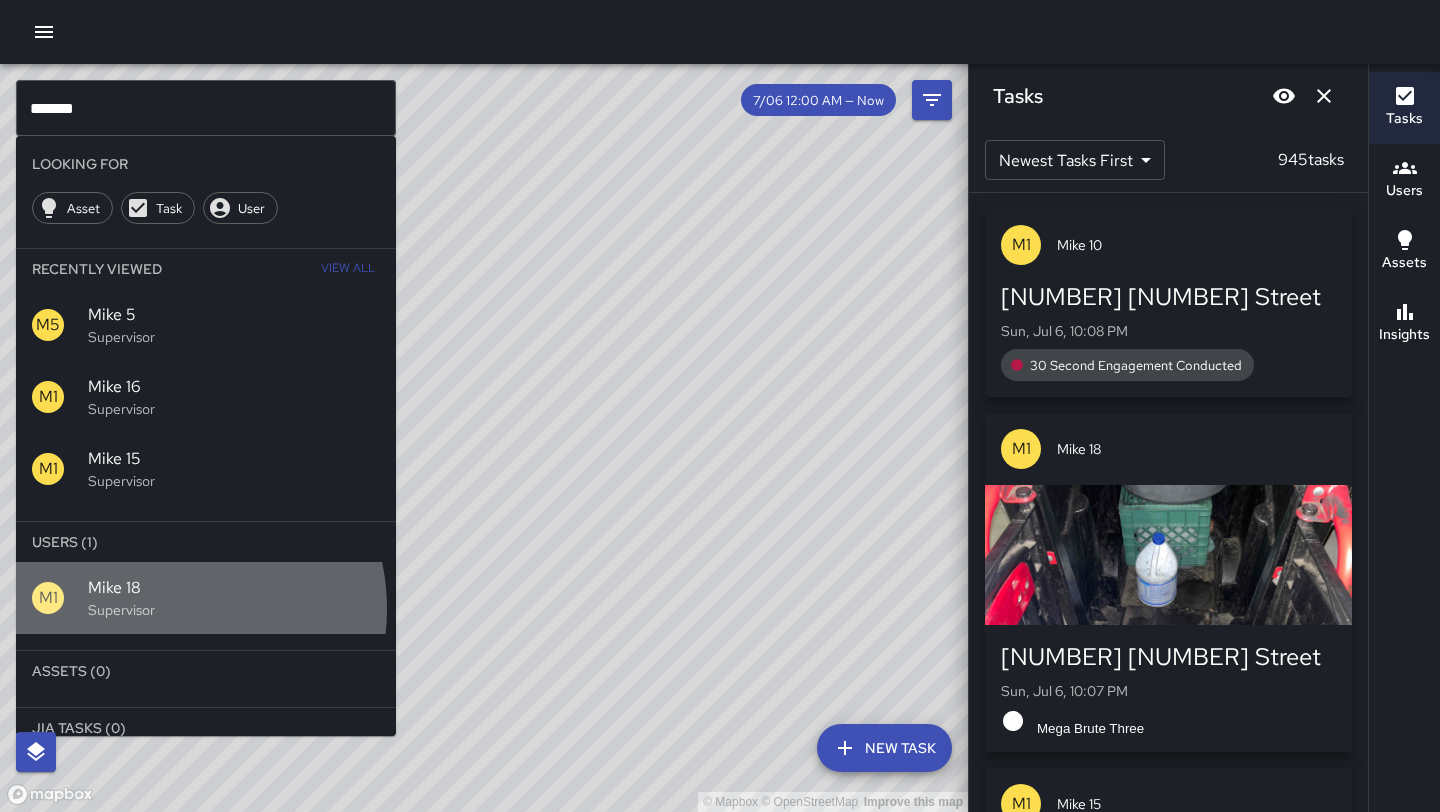 click on "Supervisor" at bounding box center (234, 337) 